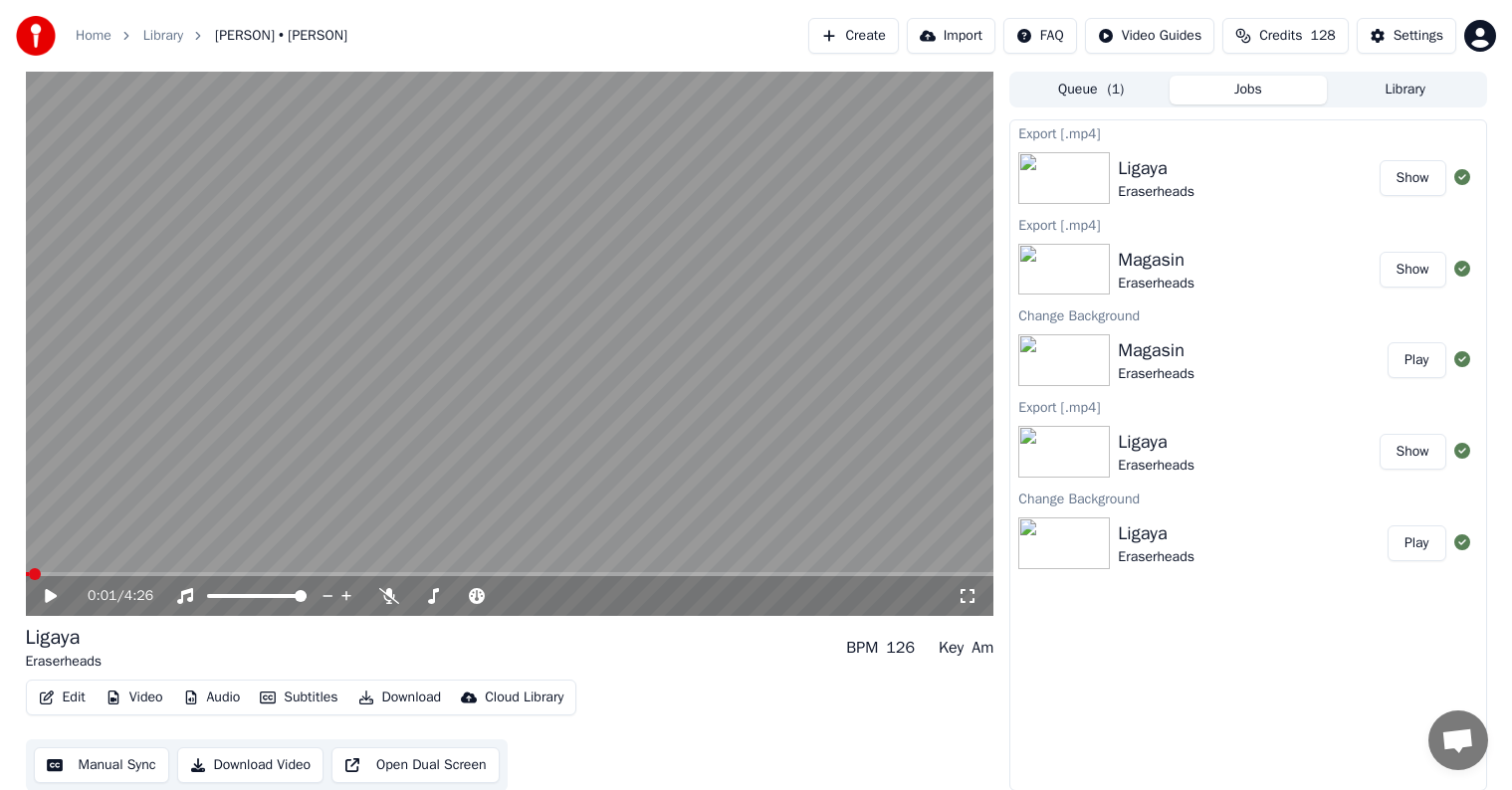 scroll, scrollTop: 1, scrollLeft: 0, axis: vertical 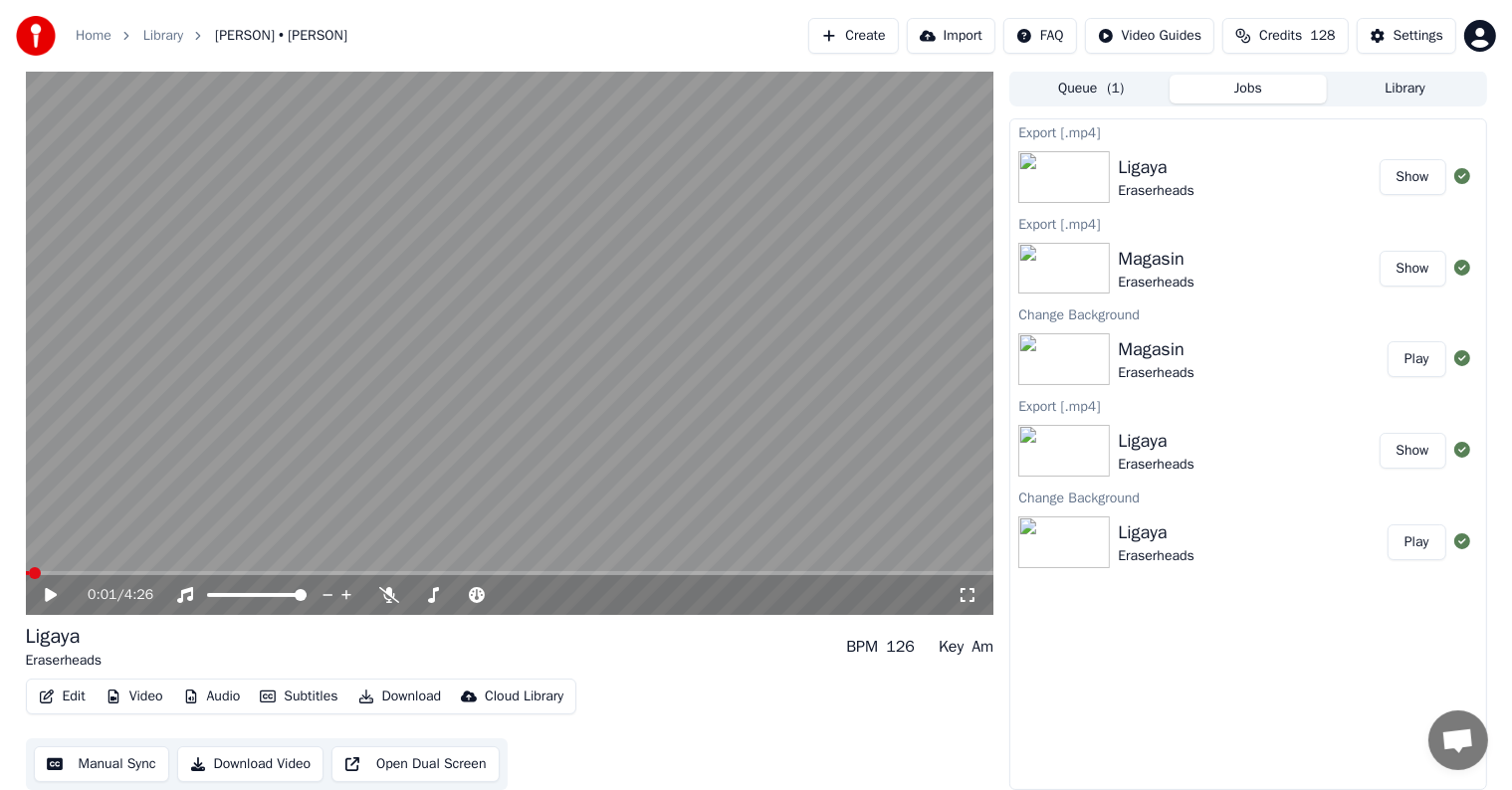 click on "Library" at bounding box center (1405, 89) 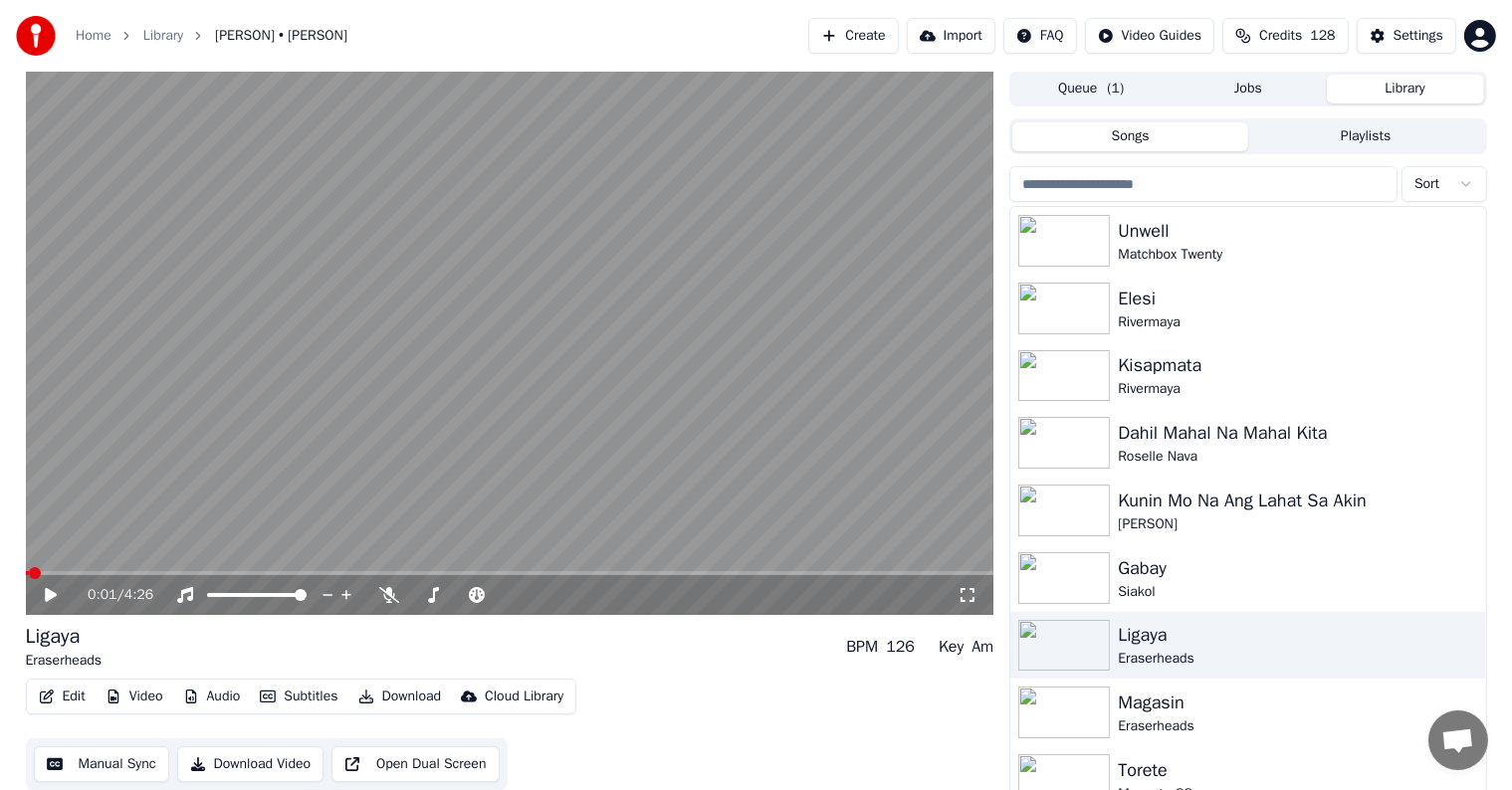 click at bounding box center [1203, 184] 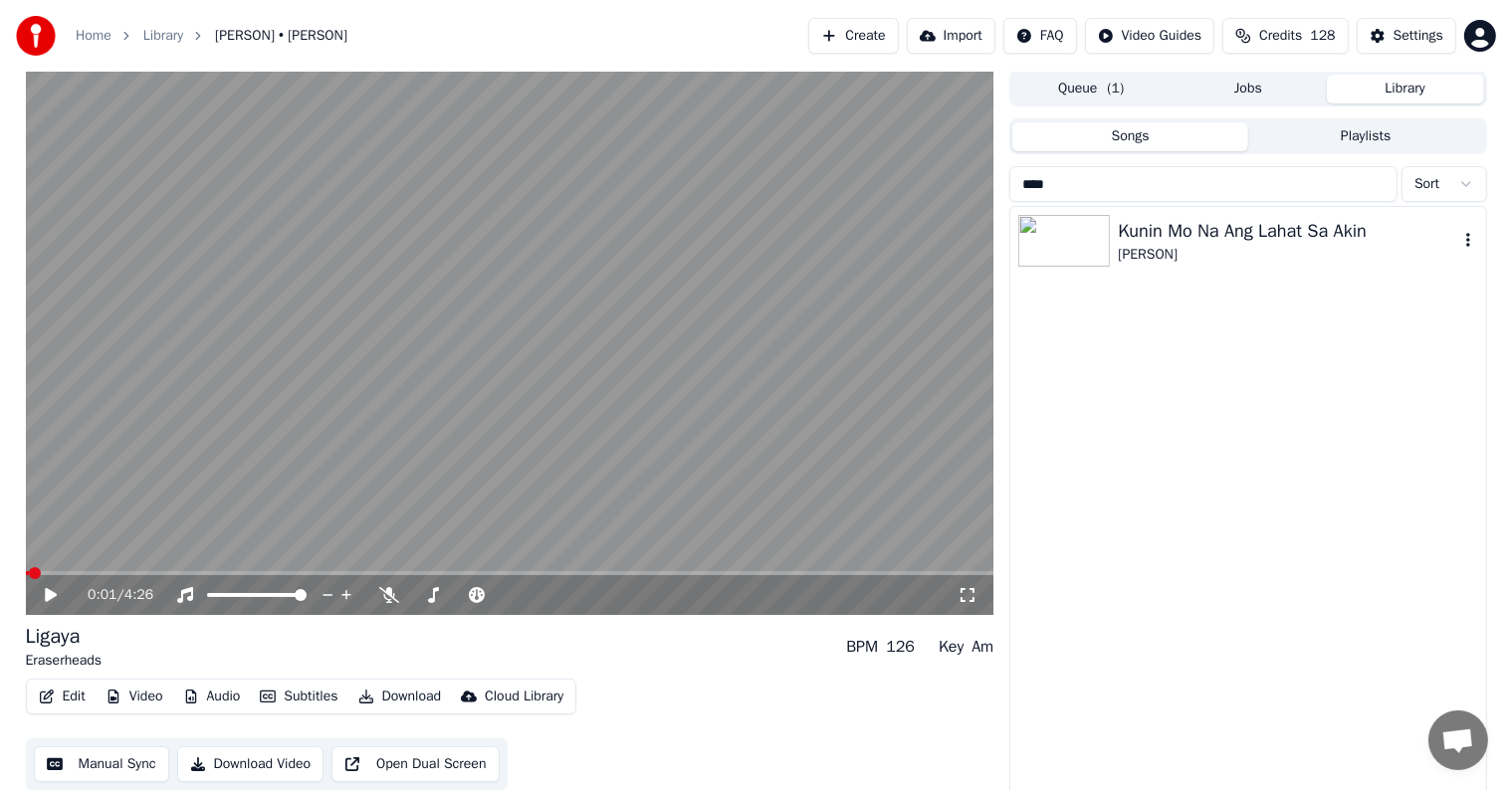 type on "****" 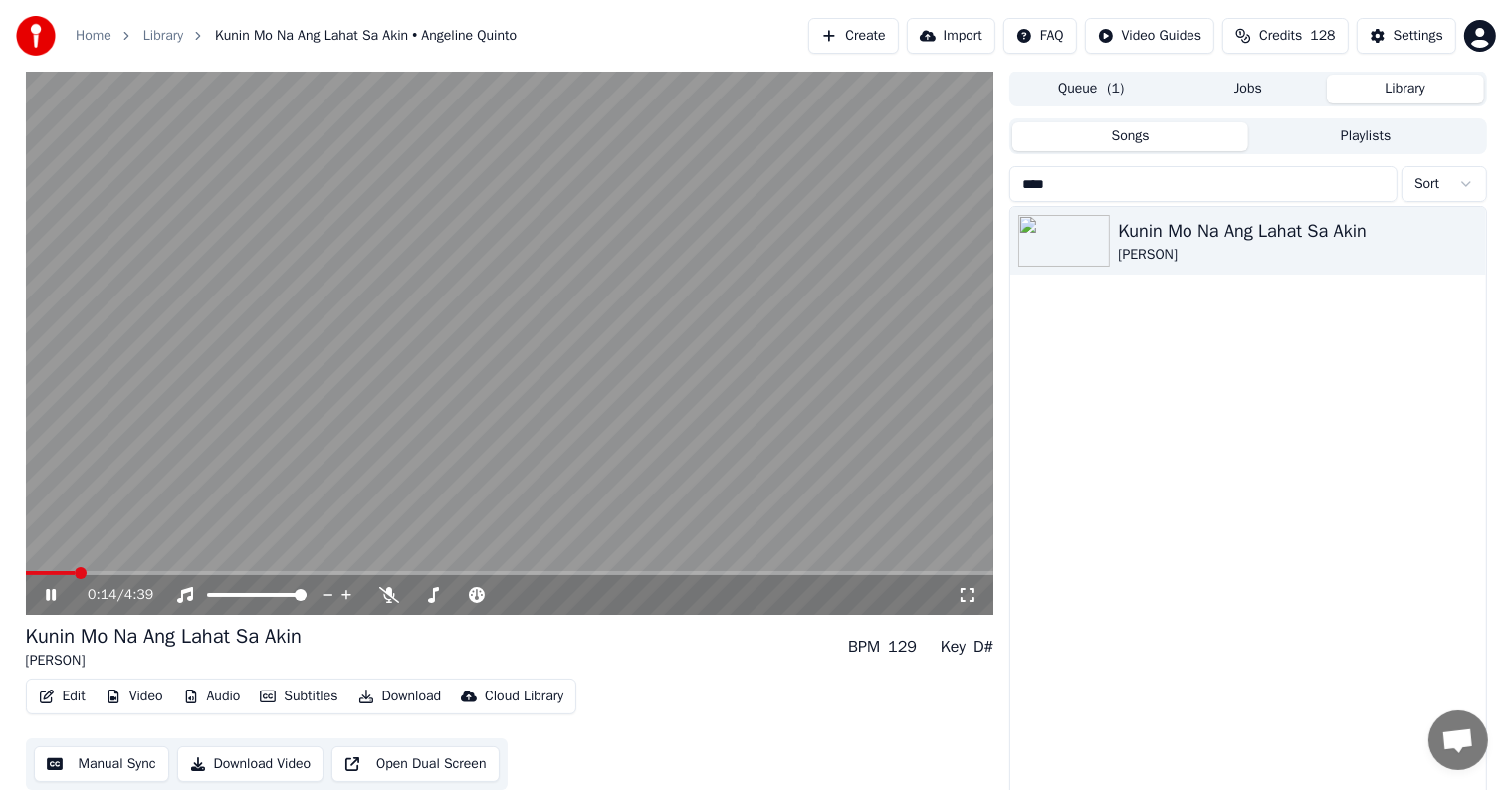 click at bounding box center (510, 342) 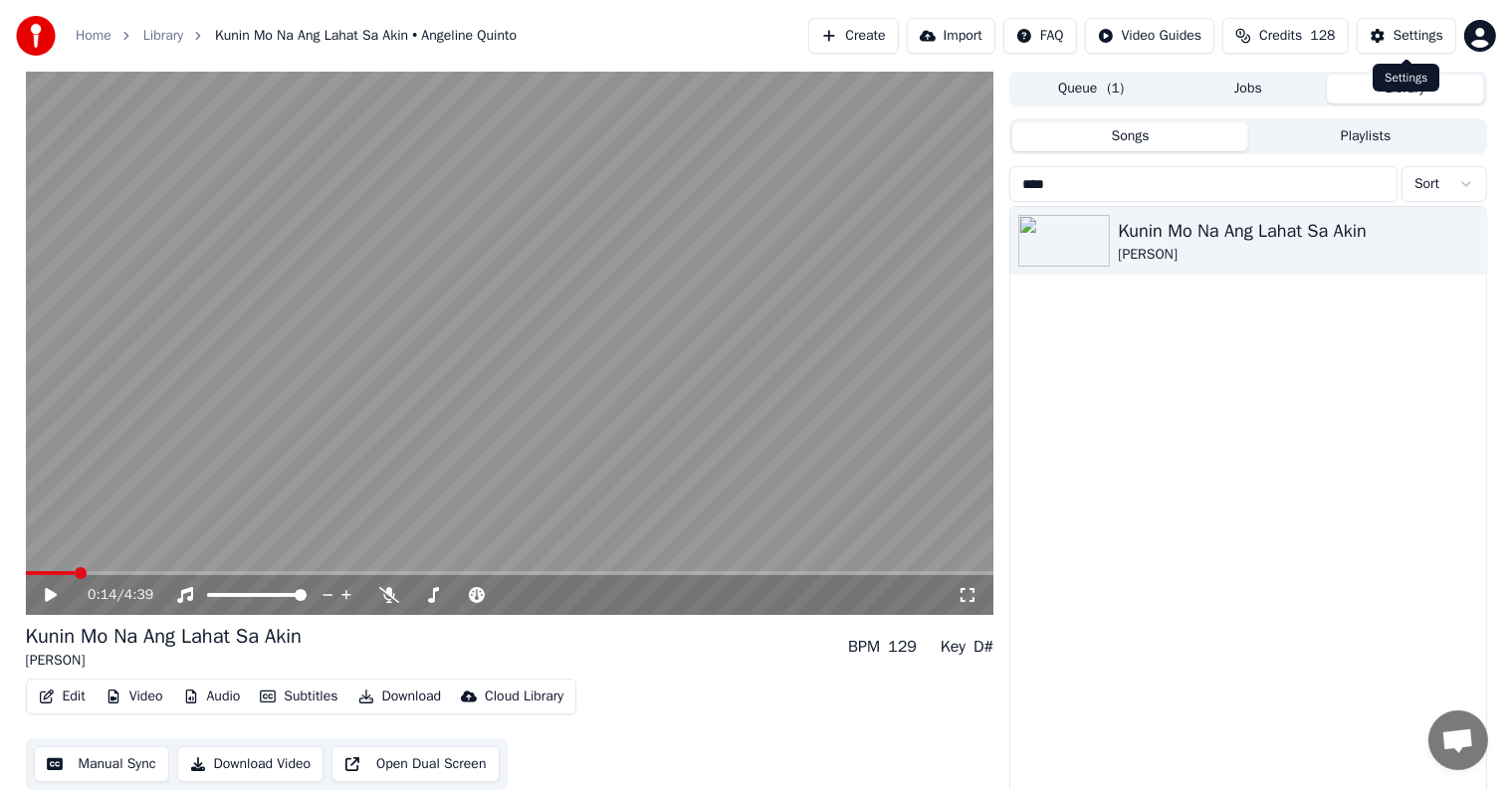 click on "Settings" at bounding box center [1418, 36] 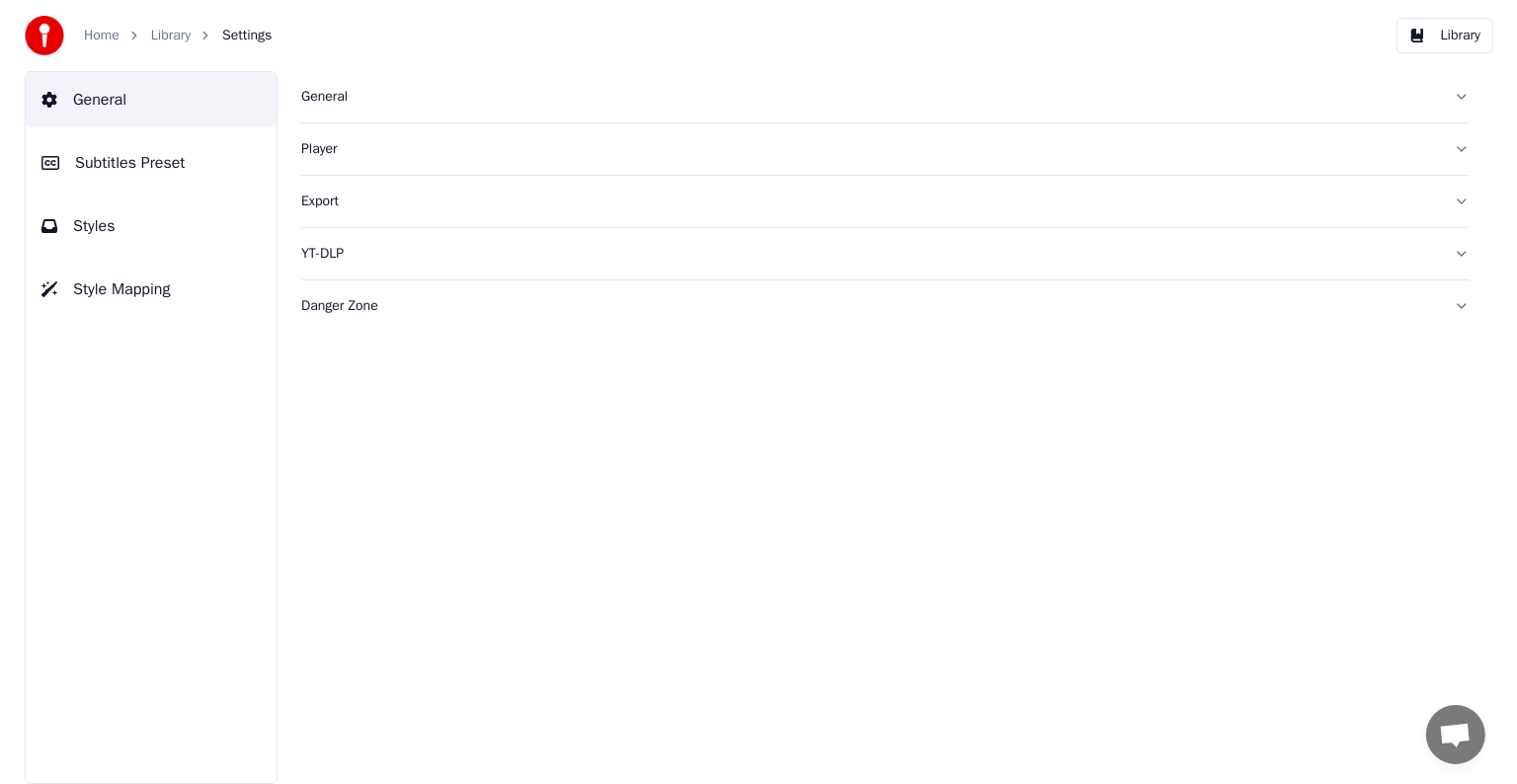 scroll, scrollTop: 0, scrollLeft: 0, axis: both 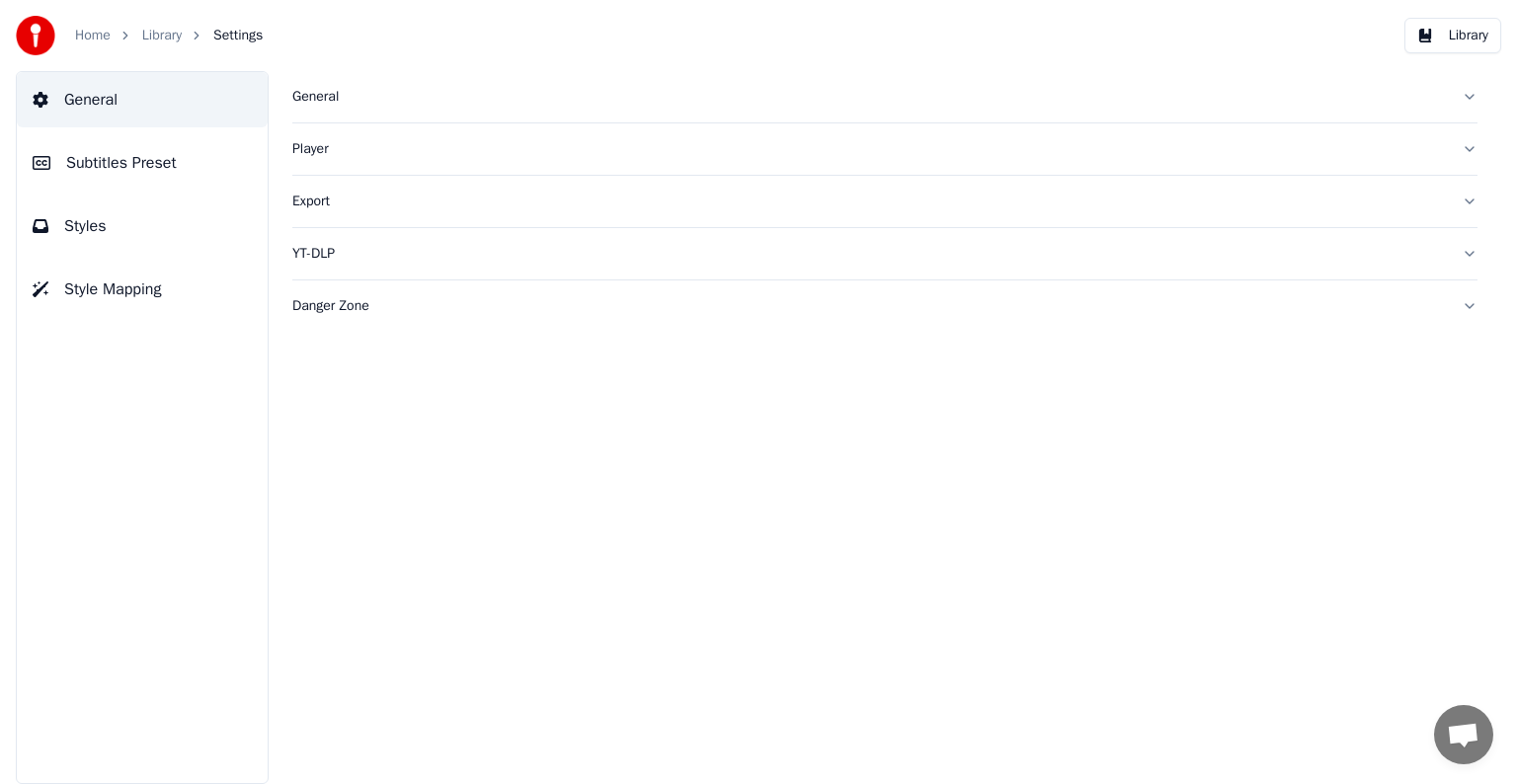 click on "Subtitles Preset" at bounding box center (121, 163) 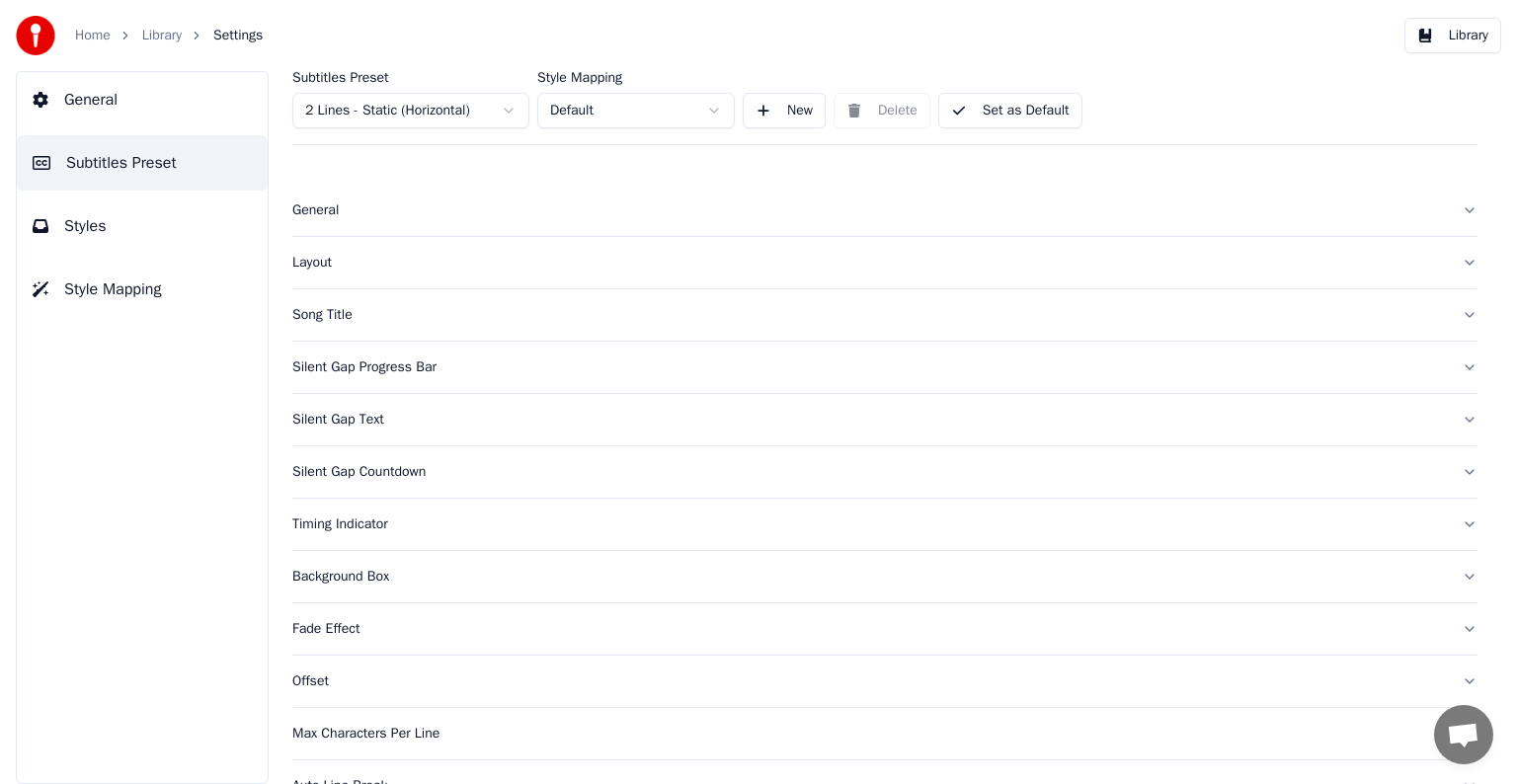 click on "Home Library Settings Library General Subtitles Preset Styles Style Mapping Subtitles Preset 2 Lines - Static (Horizontal) Style Mapping Default New Delete Set as Default General Layout Song Title Silent Gap Progress Bar Silent Gap Text Silent Gap Countdown Timing Indicator Background Box Fade Effect Offset Max Characters Per Line Auto Line Break Advanced Settings Chat Adam from Youka Desktop More channels Continue on Email Offline. Please reload the page. No messages can be received or sent for now. Youka Desktop Hello! How can I help you? Sunday, 20 July Hi! I'ts me again. The lyrics are not appearing. Even editing to add lyrics again, it's not appearing. I already spent 22 credits for this please check 7/20/2025 Monday, 21 July Adam Hey, credits should refunded automatically in case of failure, please let me check 7/21/2025 yeah but credits are used again in adding the lyrics in the song that supposed to be good in the first place 7/21/2025 Adam I added 22 more credits to your account. 7/21/2025" at bounding box center (758, 392) 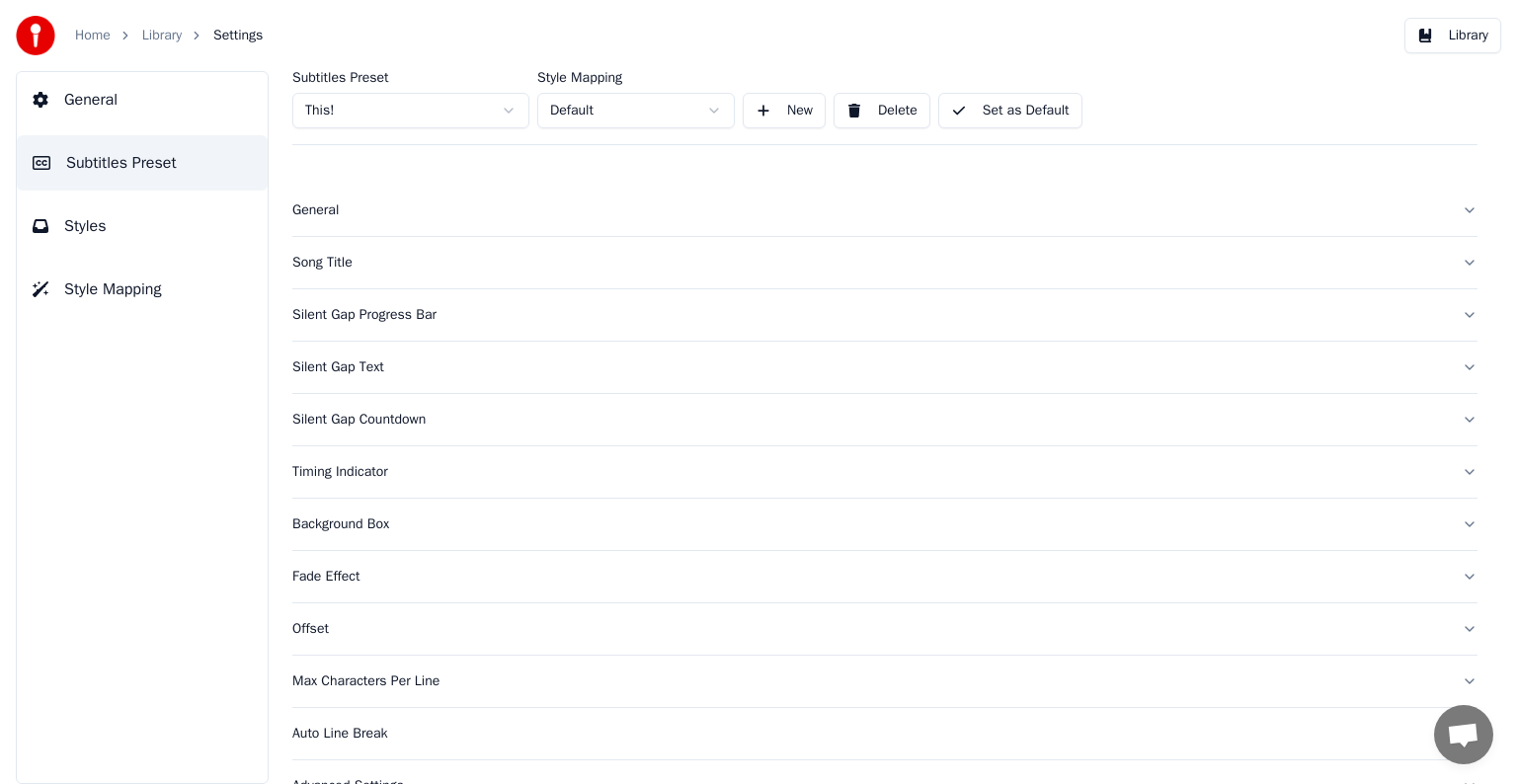 click on "Song Title" at bounding box center [869, 263] 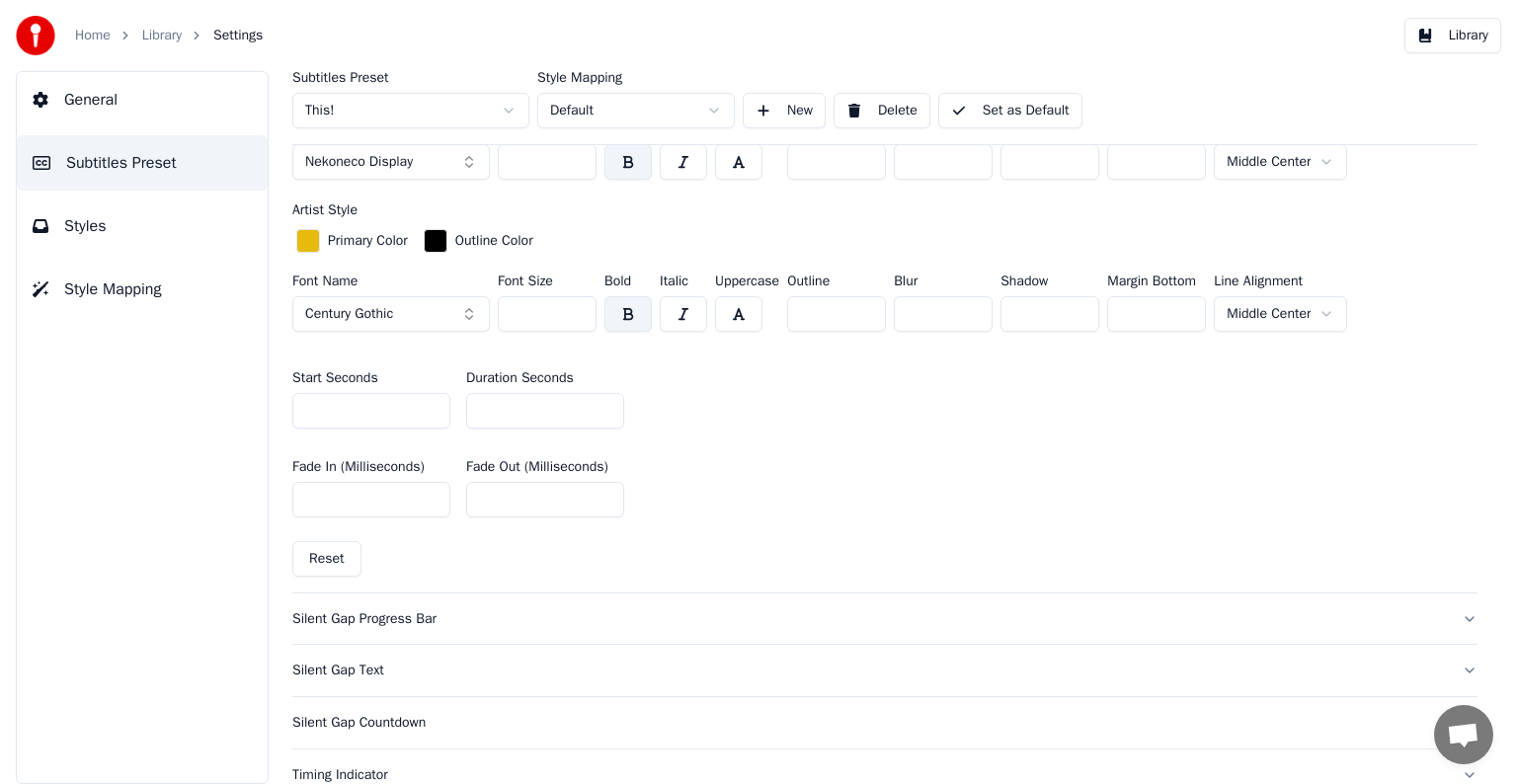 scroll, scrollTop: 592, scrollLeft: 0, axis: vertical 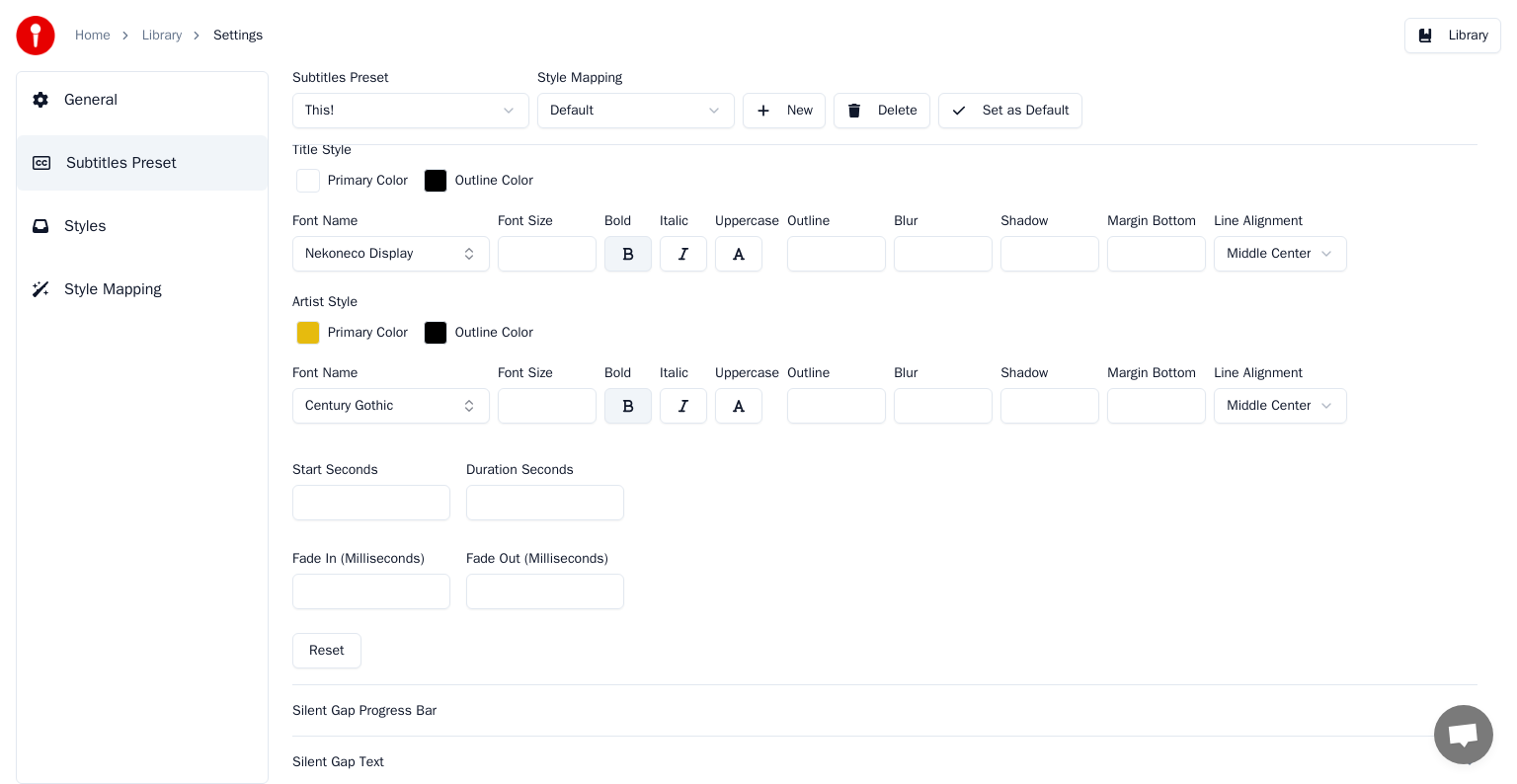 click on "**" at bounding box center [545, 503] 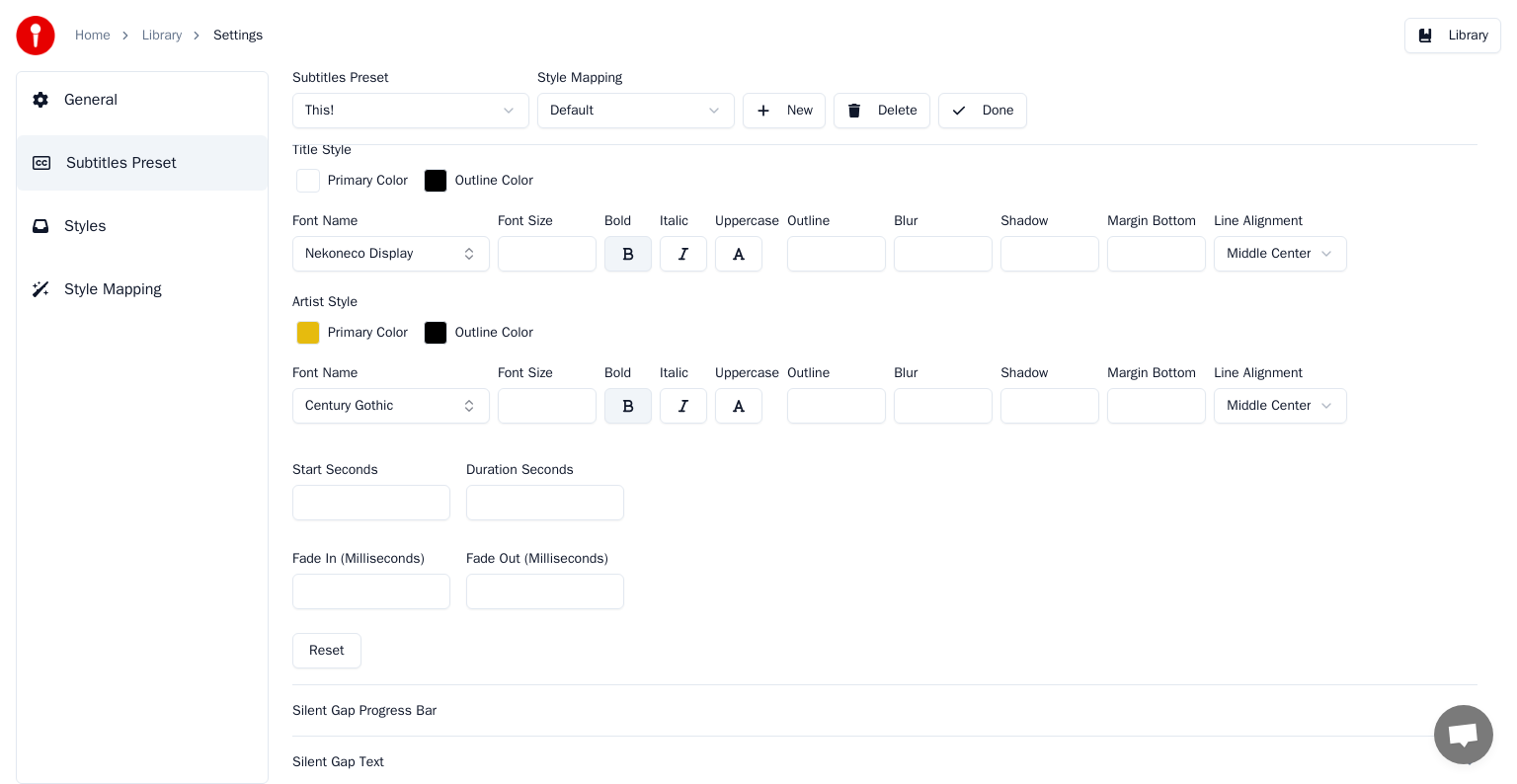click on "Library" at bounding box center (162, 36) 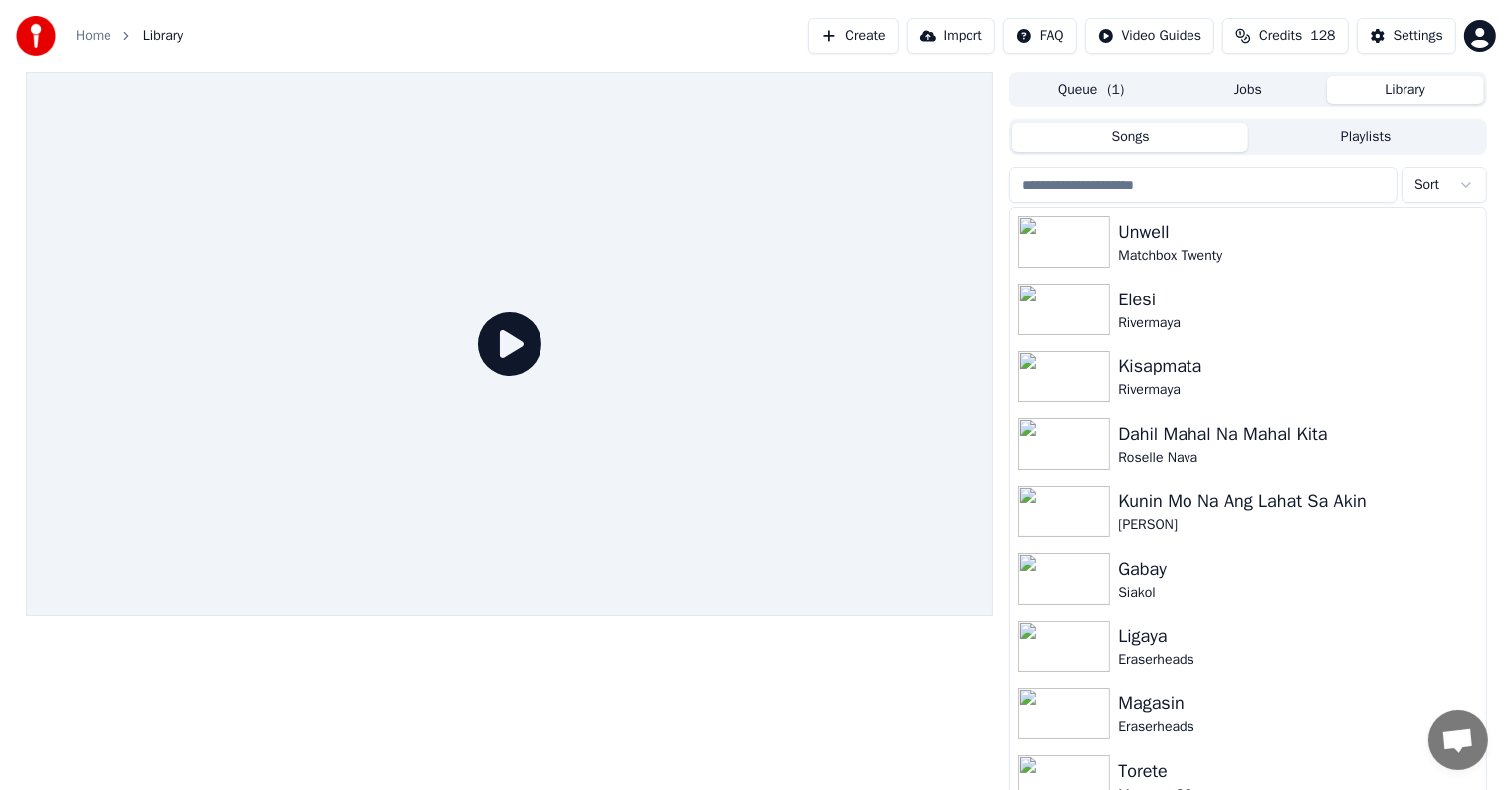 click at bounding box center [1203, 185] 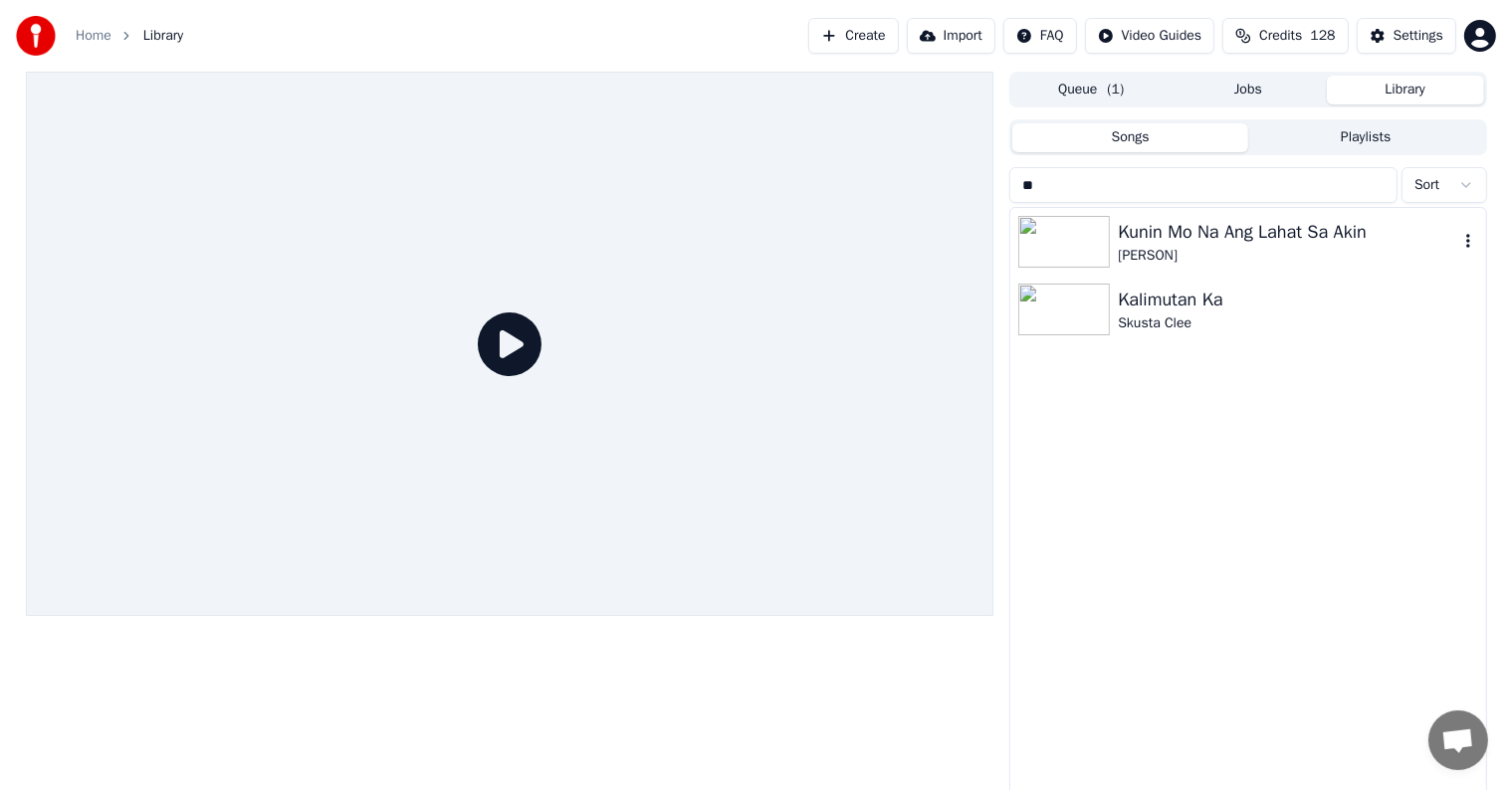 type on "**" 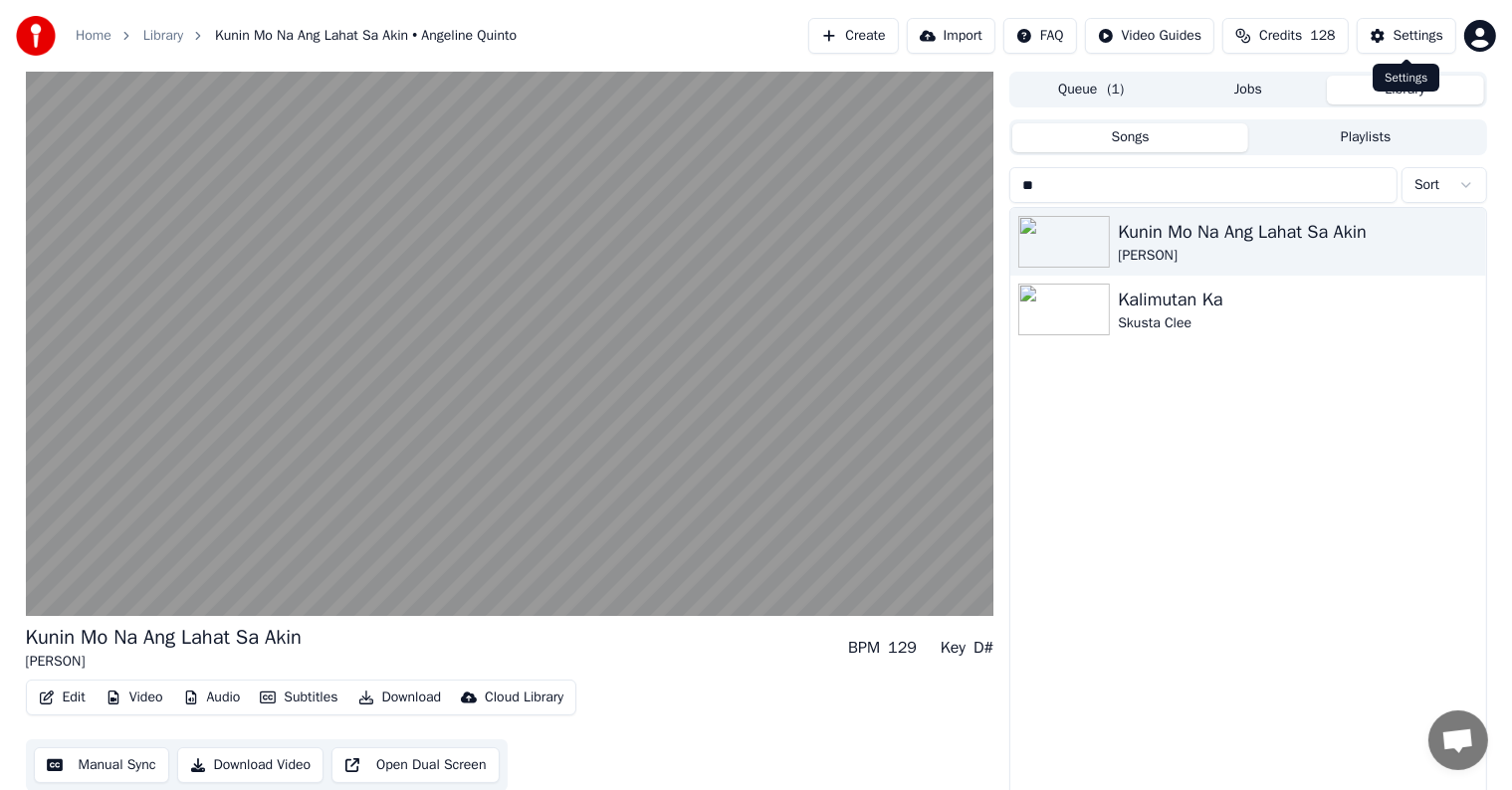 click on "Settings" at bounding box center [1418, 36] 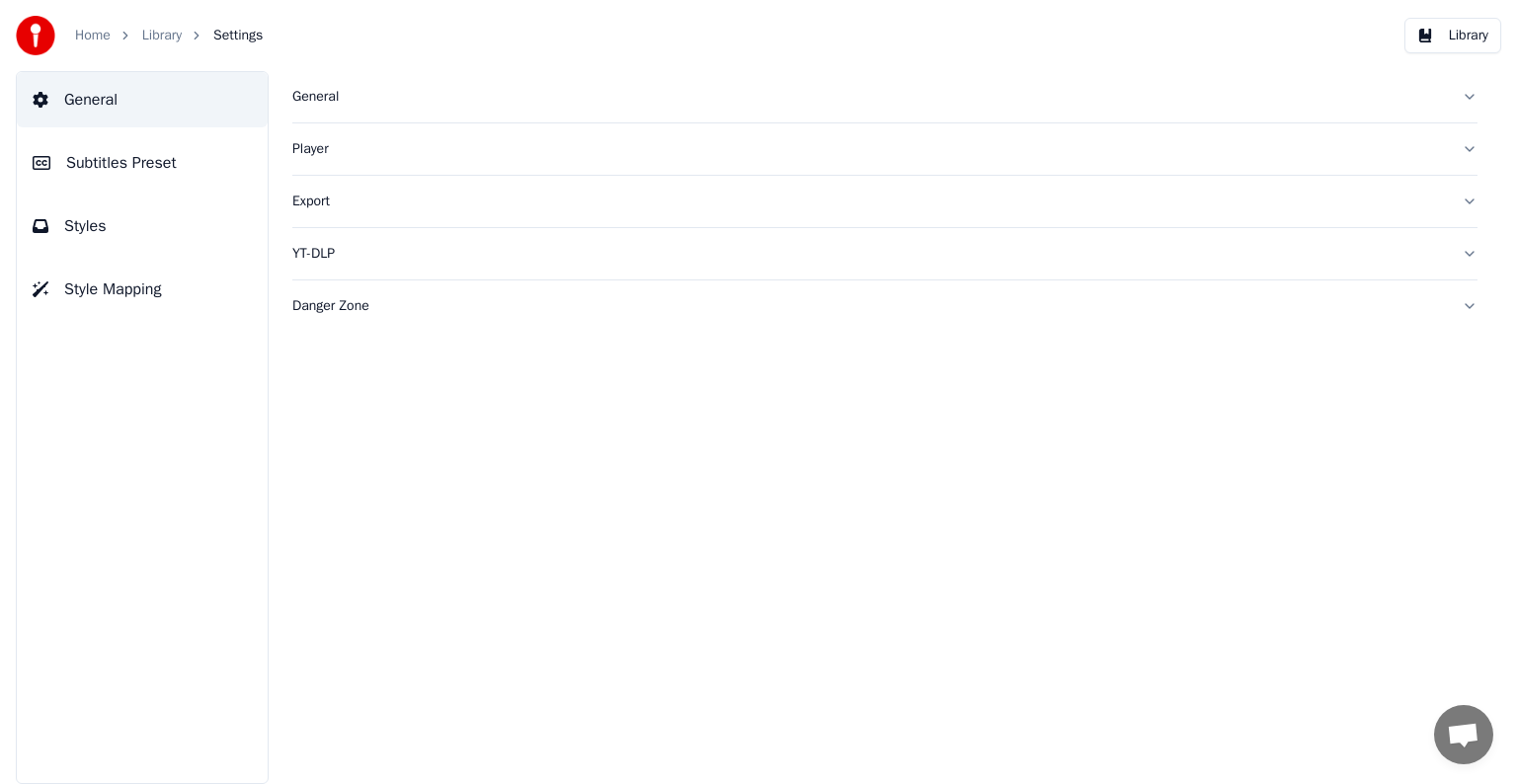 click on "Subtitles Preset" at bounding box center [121, 163] 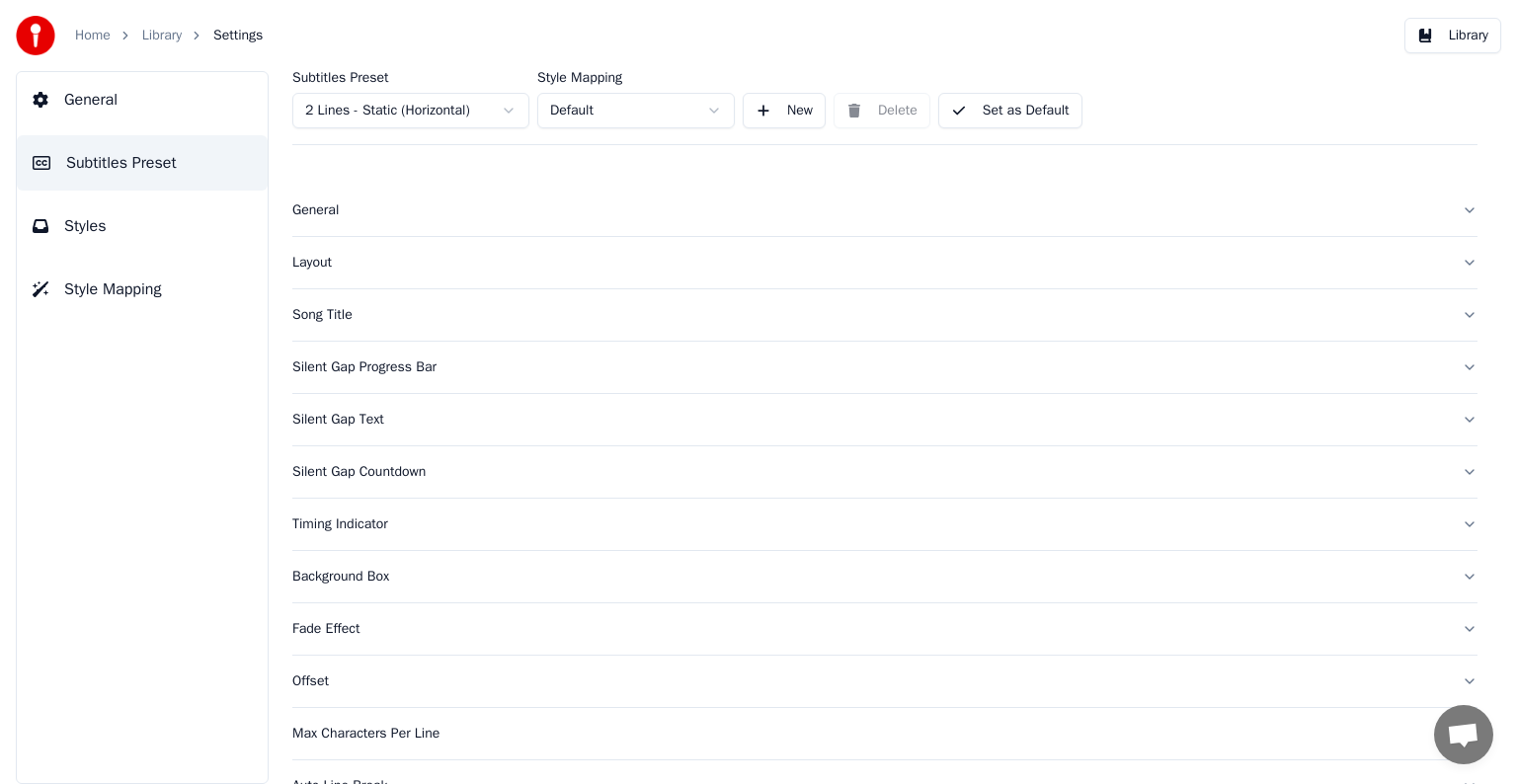 click on "Home Library Settings Library General Subtitles Preset Styles Style Mapping Subtitles Preset 2 Lines - Static (Horizontal) Style Mapping Default New Delete Set as Default General Layout Song Title Silent Gap Progress Bar Silent Gap Text Silent Gap Countdown Timing Indicator Background Box Fade Effect Offset Max Characters Per Line Auto Line Break Advanced Settings Chat Adam from Youka Desktop More channels Continue on Email Offline. Please reload the page. No messages can be received or sent for now. Youka Desktop Hello! How can I help you? Sunday, 20 July Hi! I'ts me again. The lyrics are not appearing. Even editing to add lyrics again, it's not appearing. I already spent 22 credits for this please check 7/20/2025 Monday, 21 July Adam Hey, credits should refunded automatically in case of failure, please let me check 7/21/2025 yeah but credits are used again in adding the lyrics in the song that supposed to be good in the first place 7/21/2025 Adam I added 22 more credits to your account. 7/21/2025" at bounding box center (758, 392) 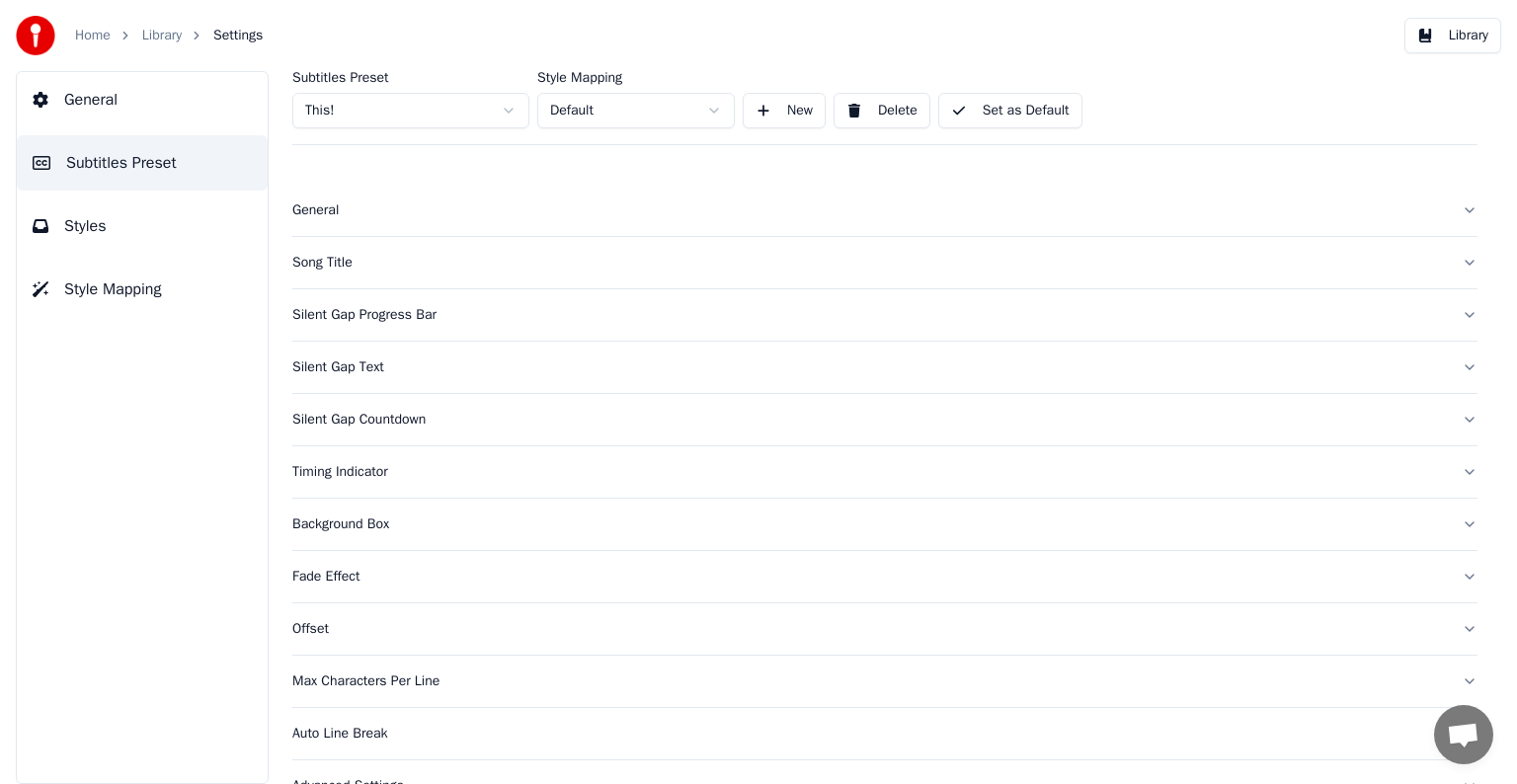 click on "Song Title" at bounding box center [869, 263] 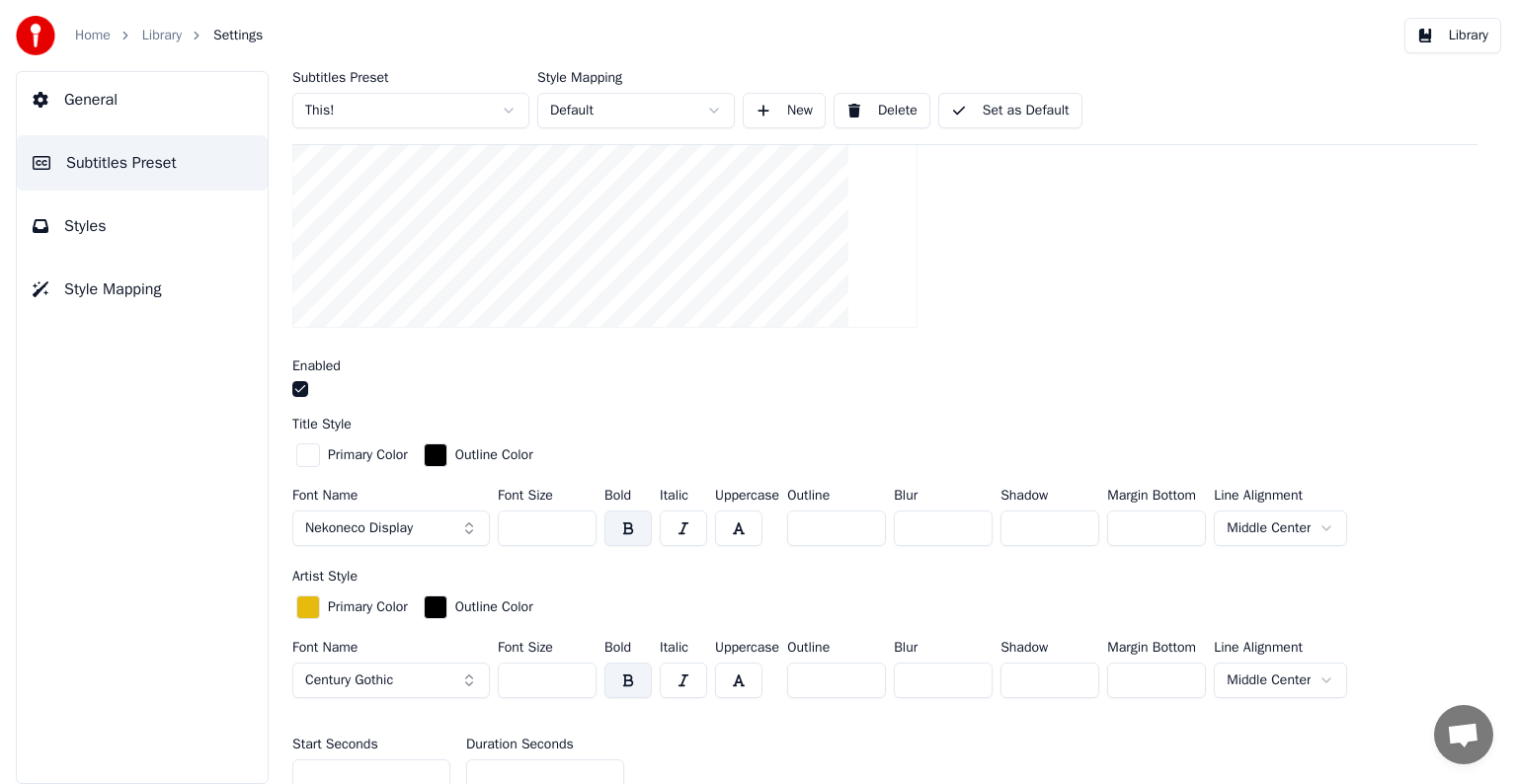 scroll, scrollTop: 395, scrollLeft: 0, axis: vertical 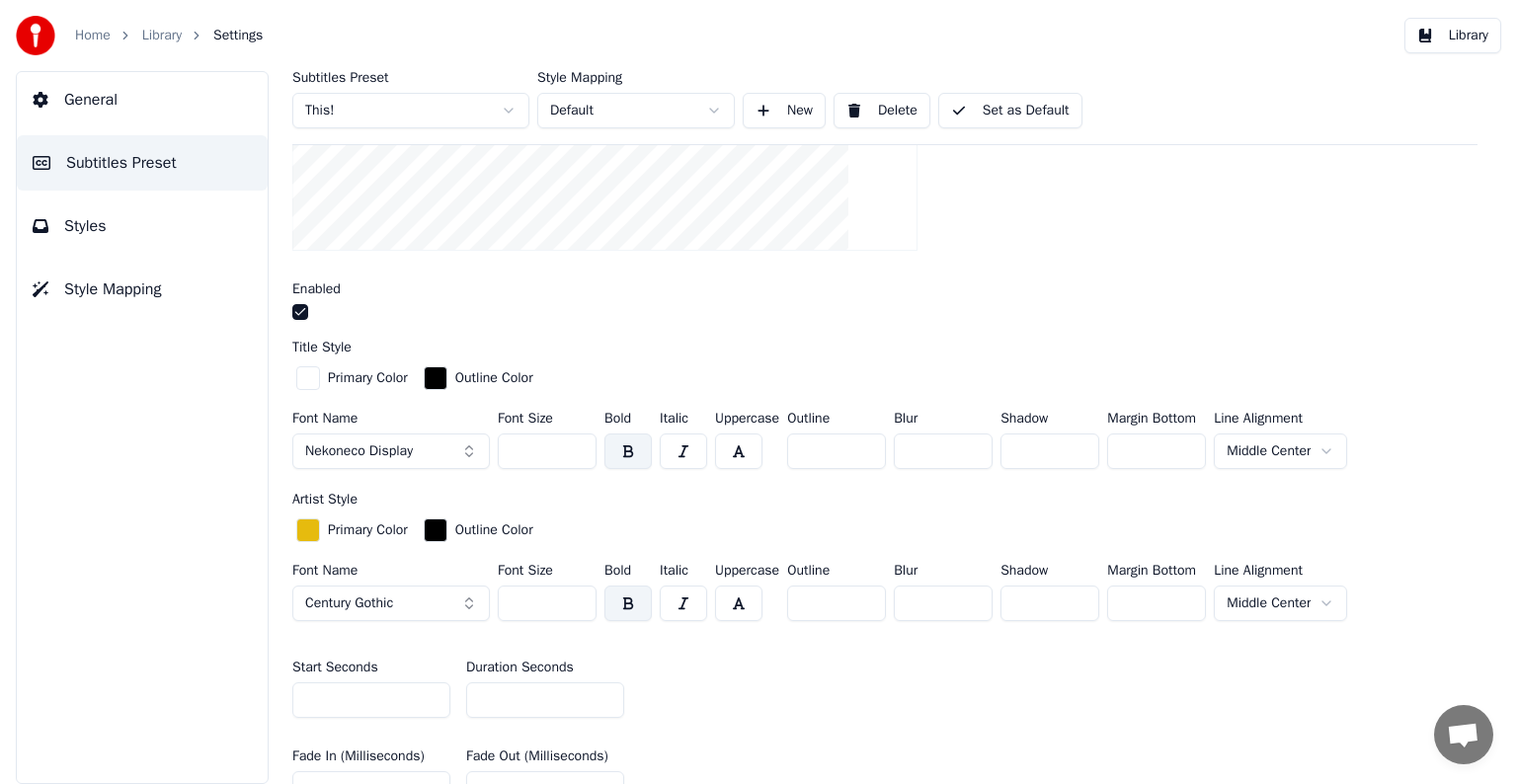 drag, startPoint x: 537, startPoint y: 445, endPoint x: 472, endPoint y: 440, distance: 65.192024 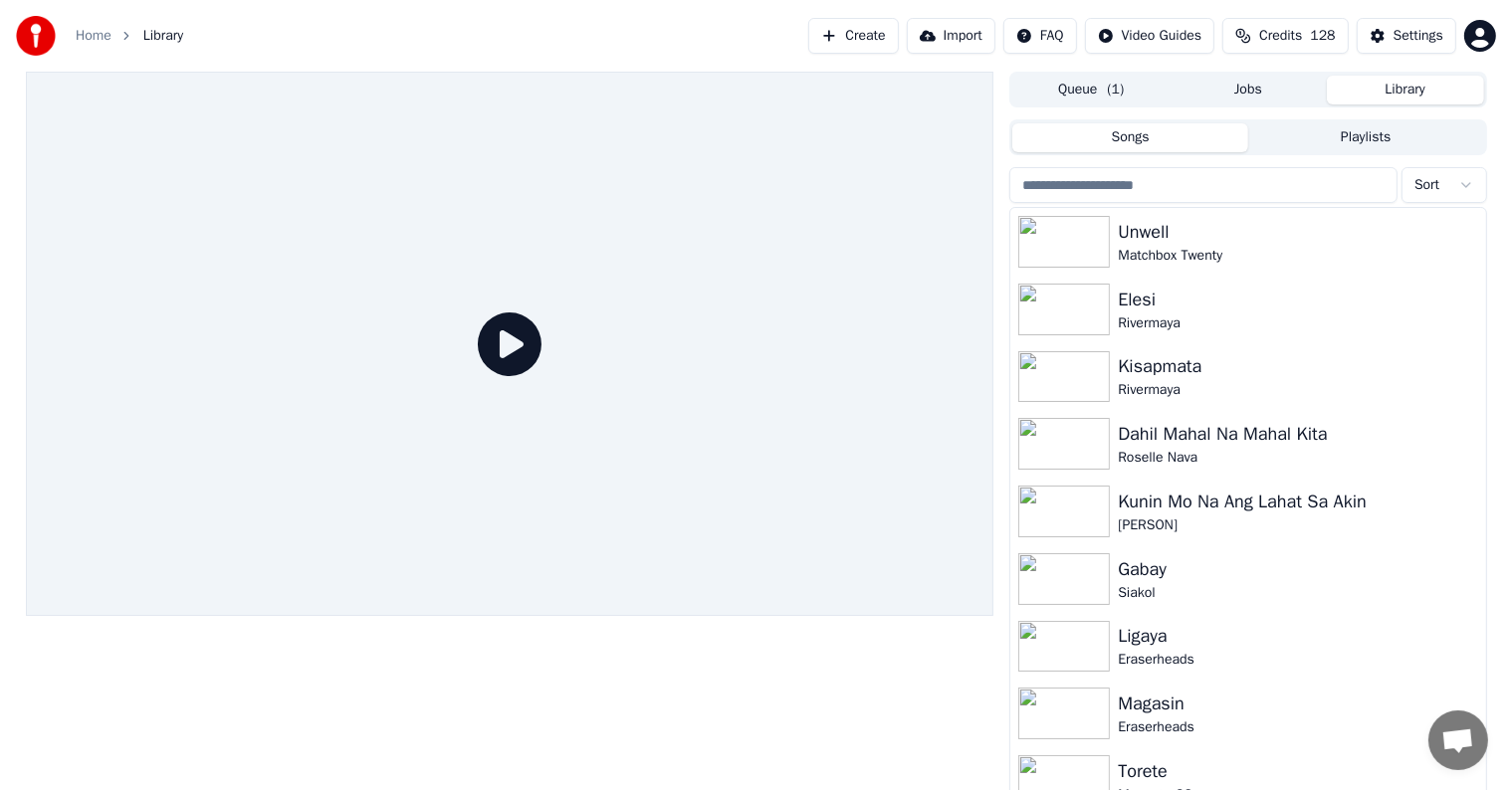 click at bounding box center (1203, 185) 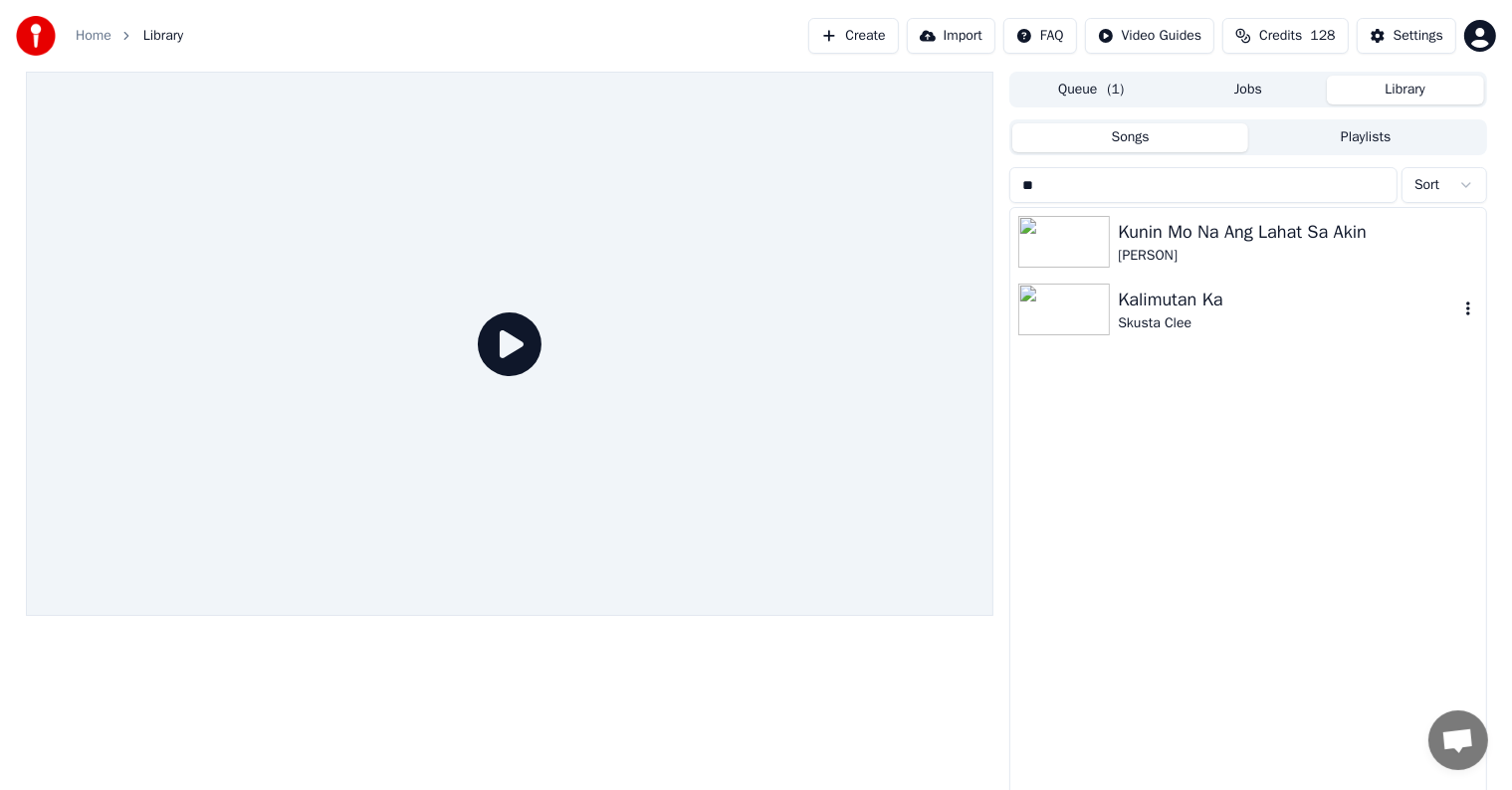 type on "**" 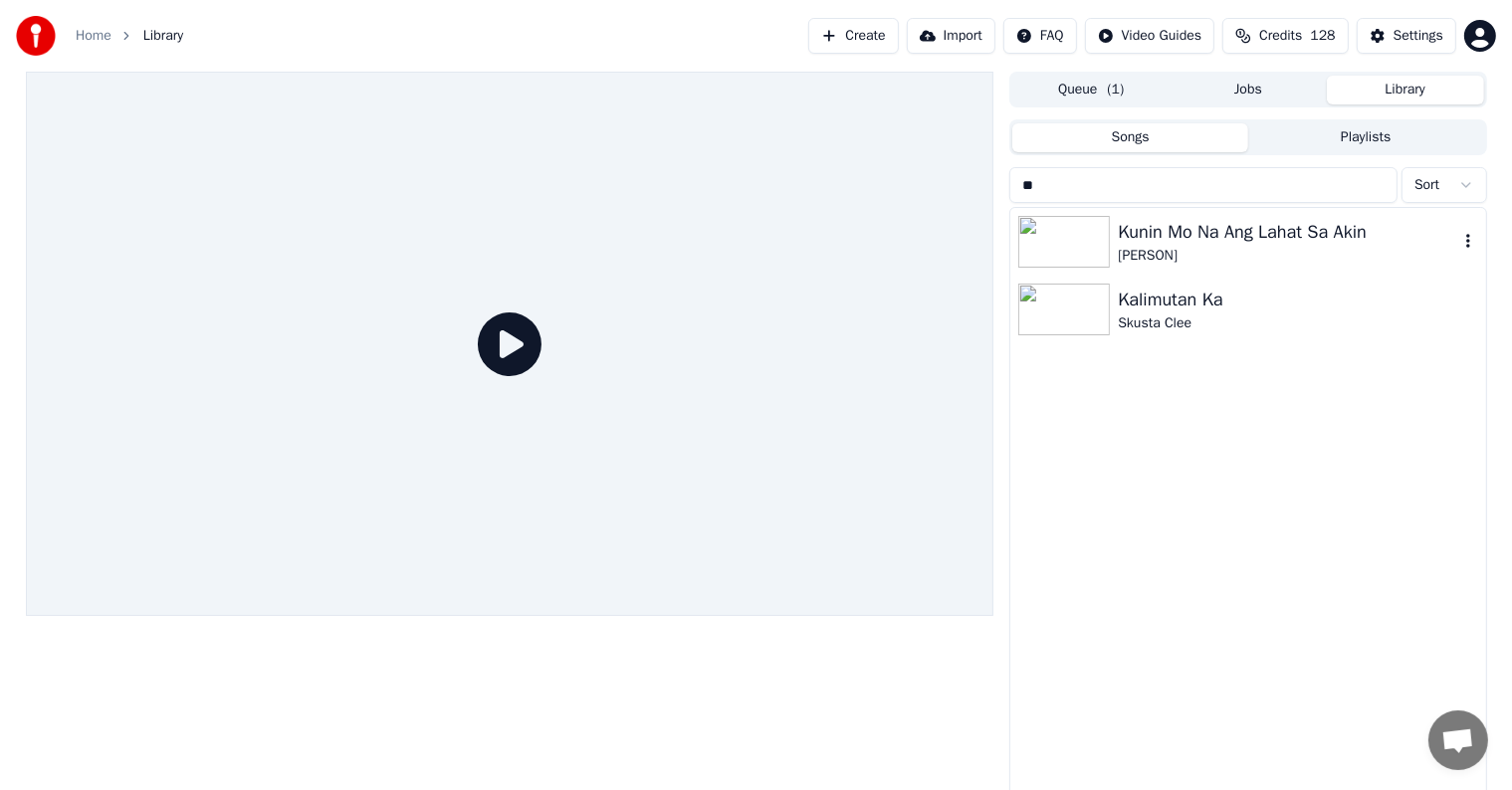 click on "Kunin Mo Na Ang Lahat Sa Akin" at bounding box center (1287, 232) 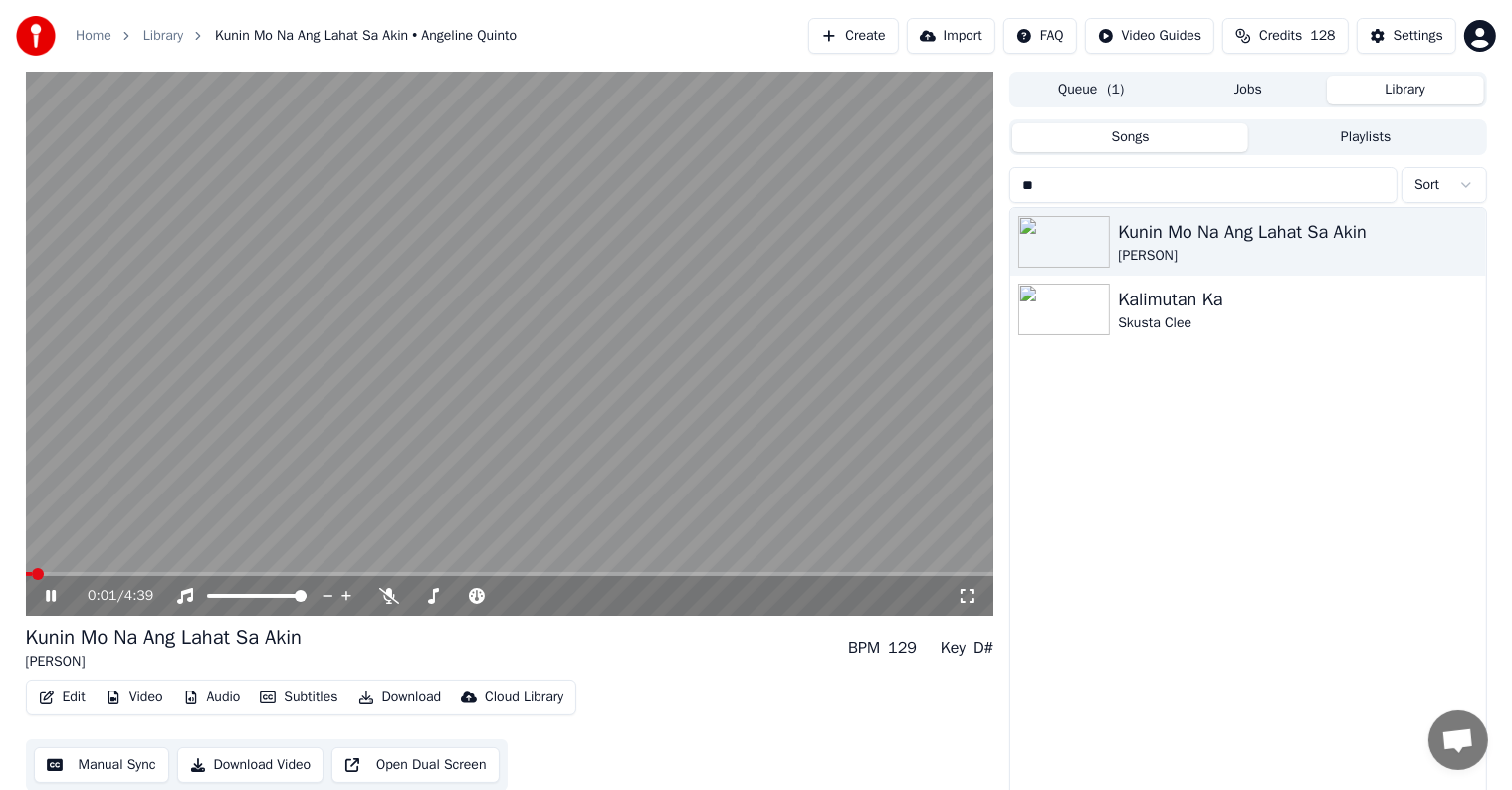 click 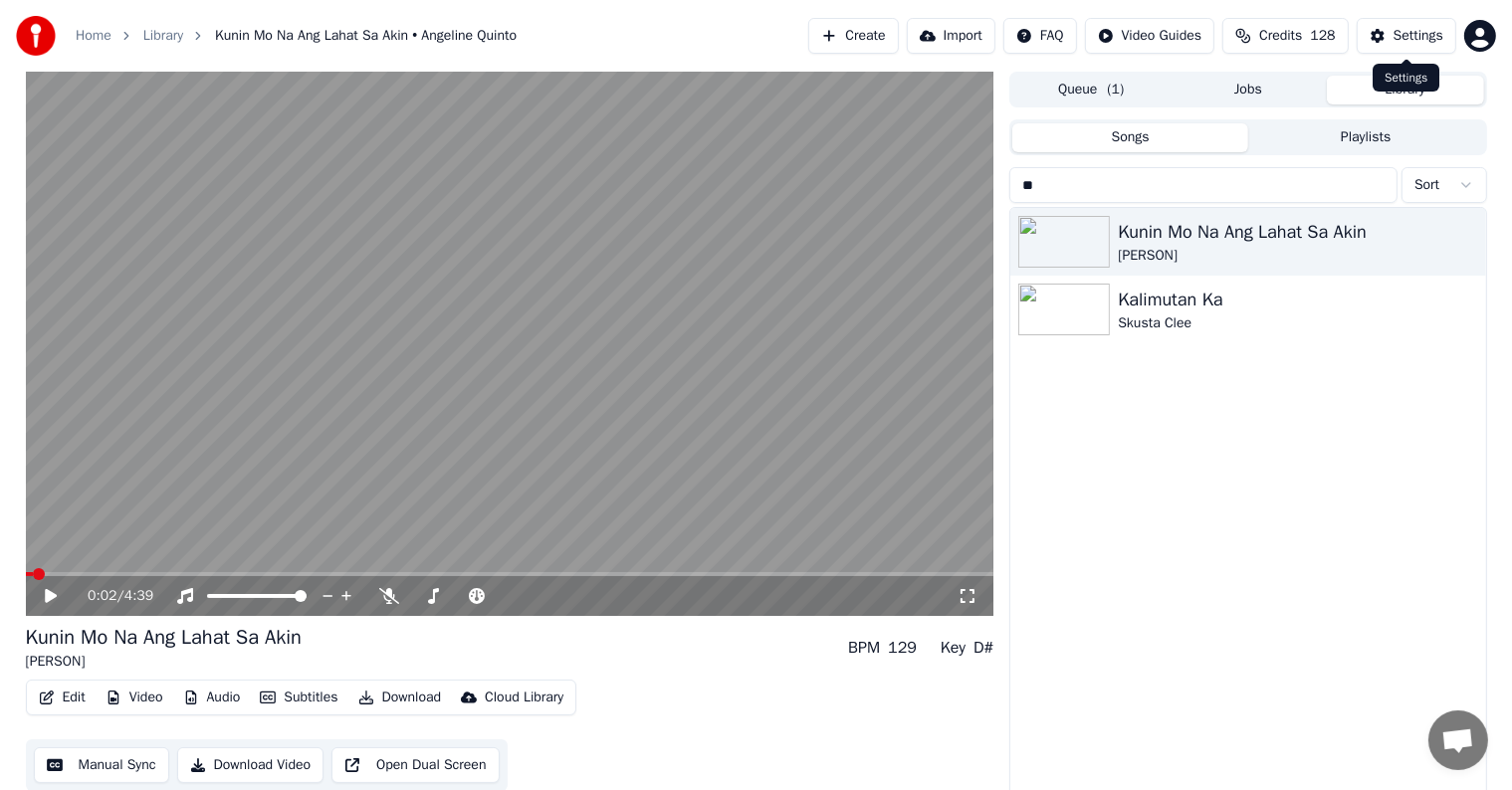 click on "Settings" at bounding box center (1418, 36) 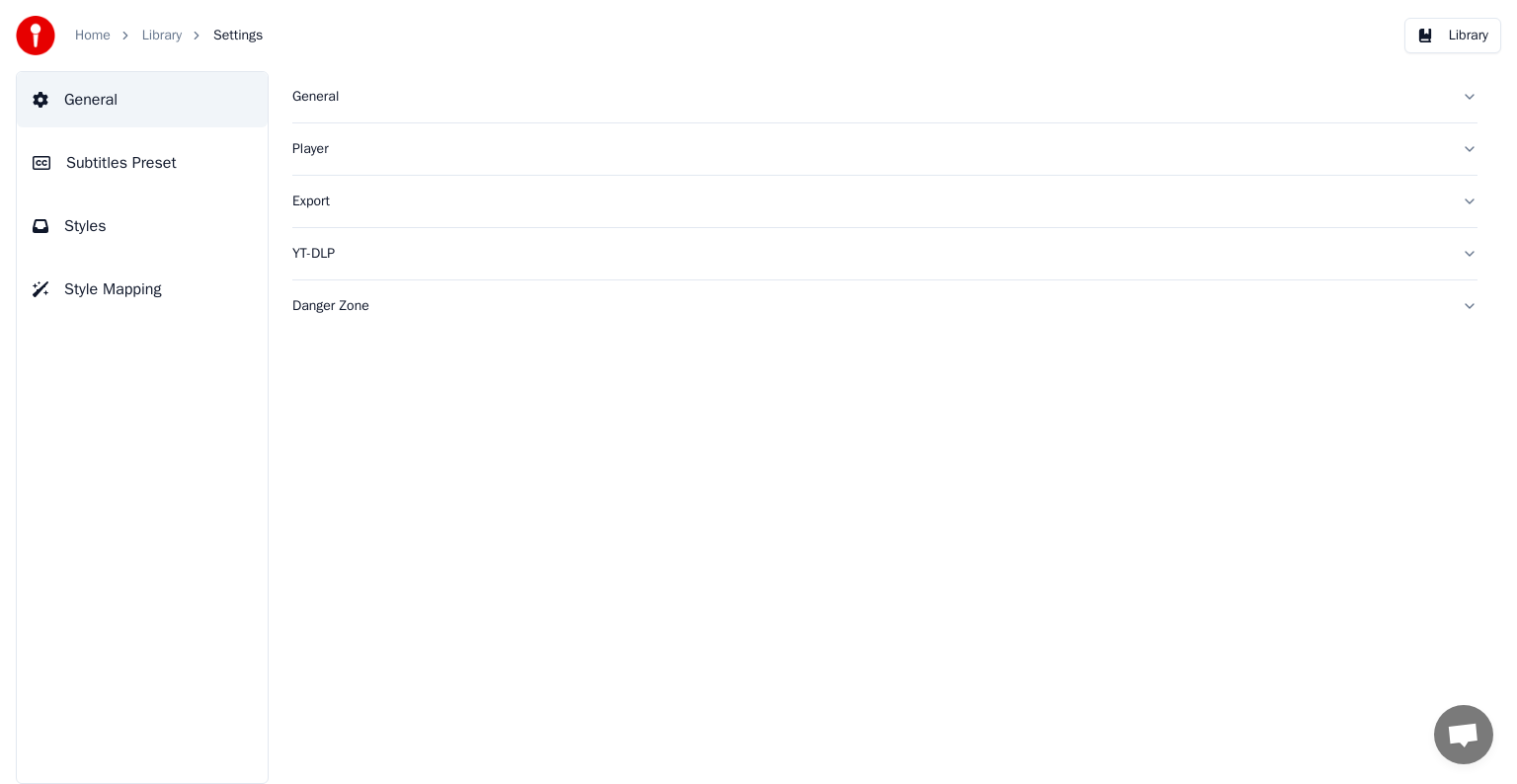 click on "Library" at bounding box center (162, 36) 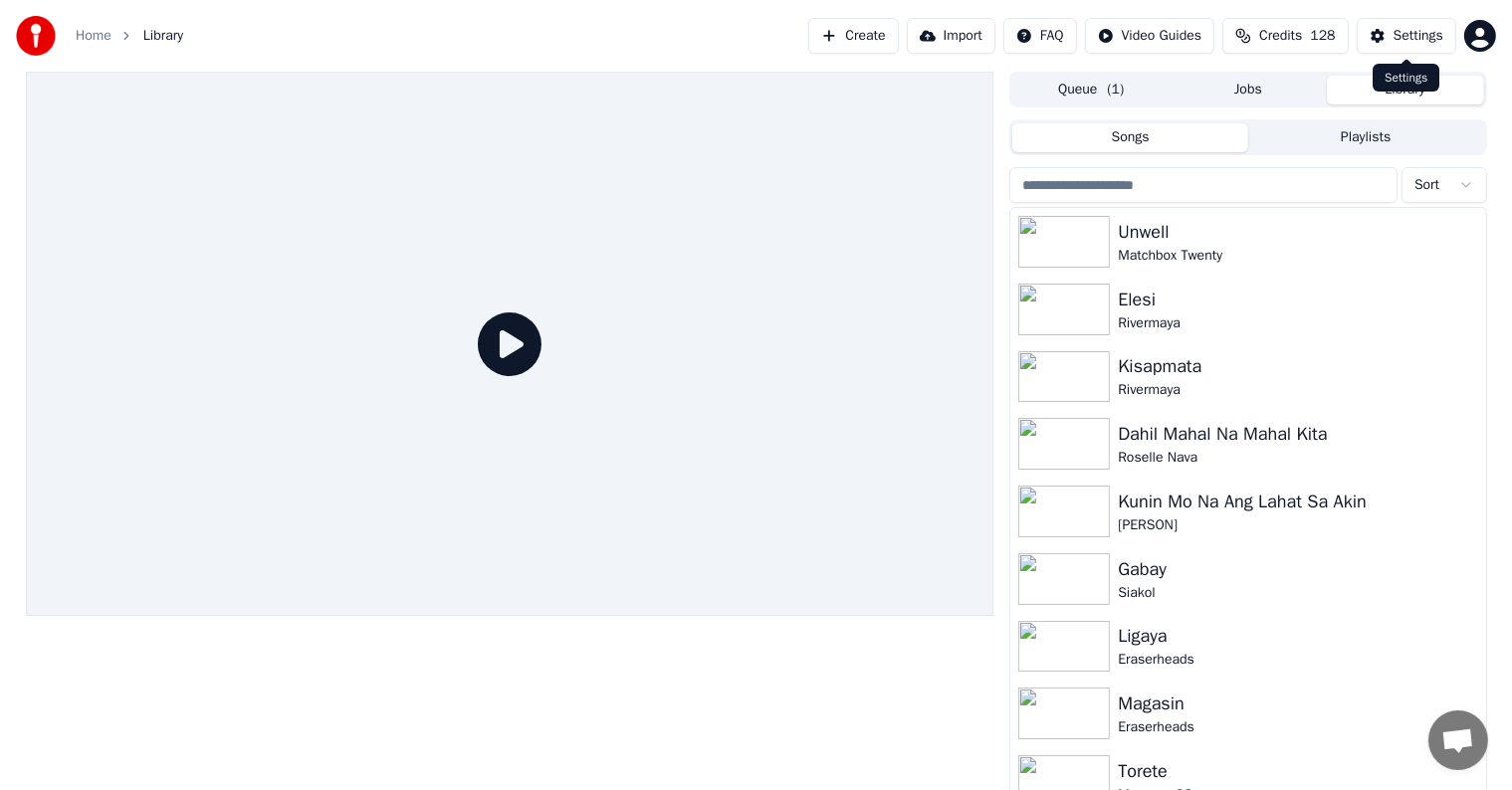 click on "Settings" at bounding box center [1418, 36] 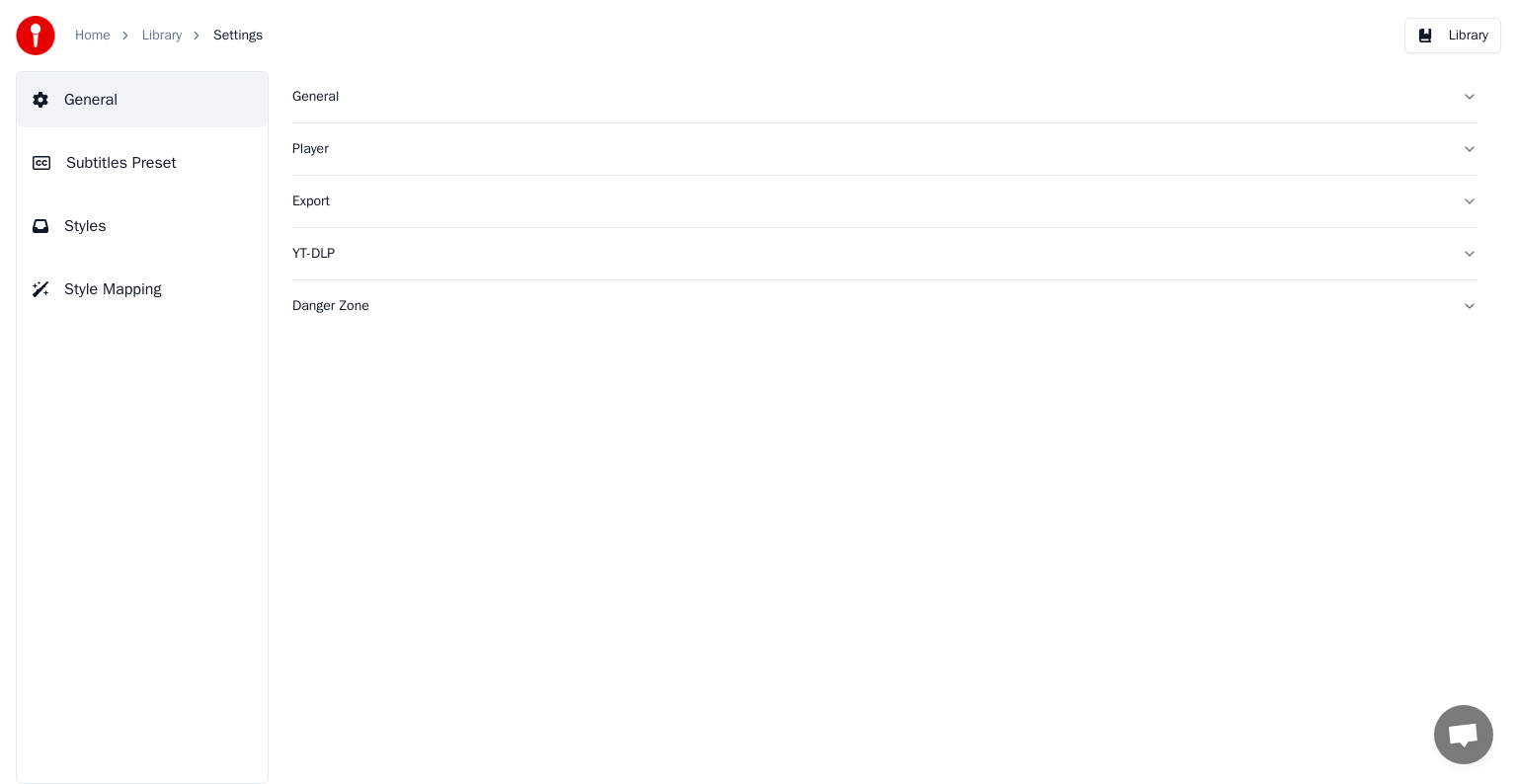 click on "Subtitles Preset" at bounding box center (121, 163) 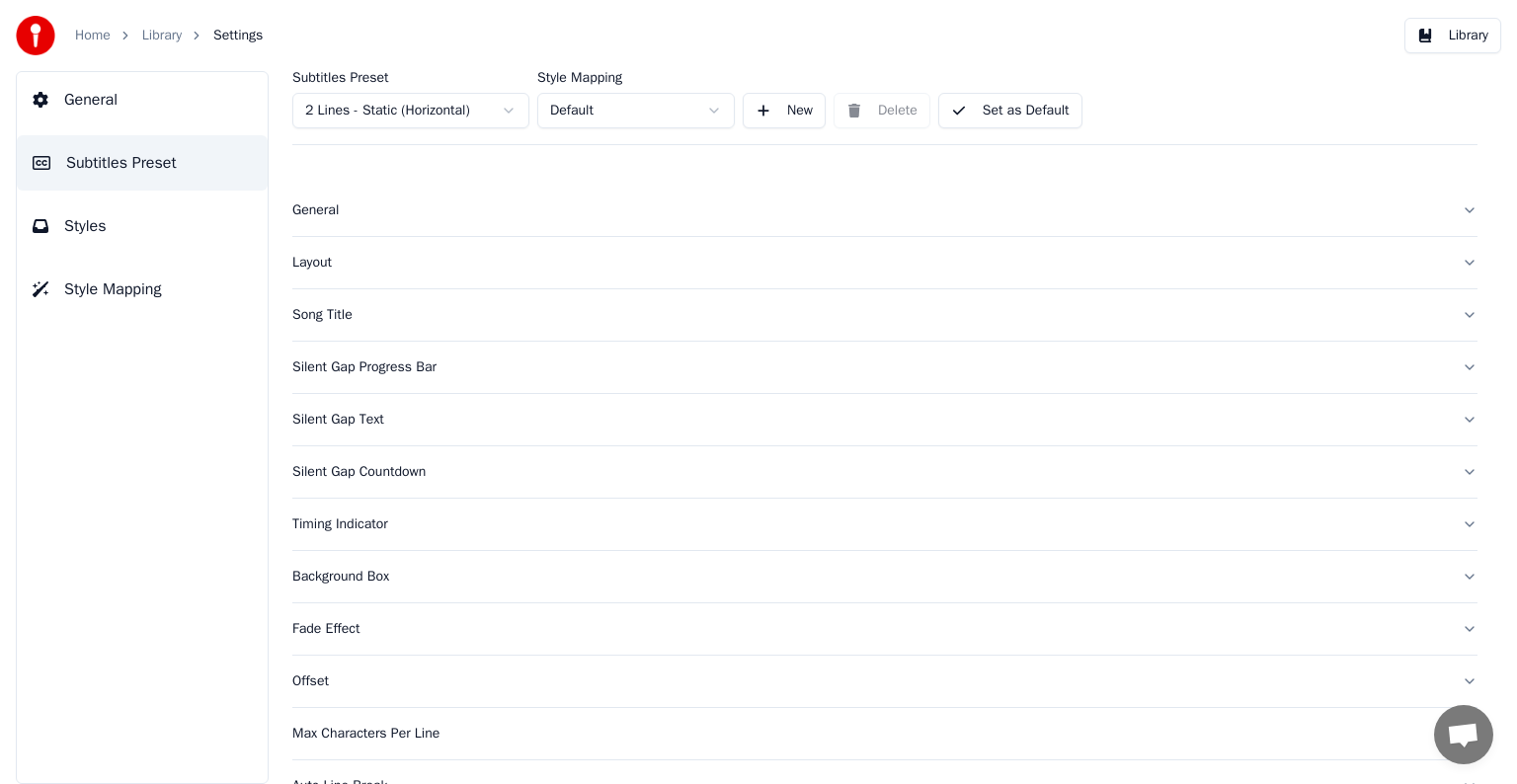 click on "Home Library Settings Library General Subtitles Preset Styles Style Mapping Subtitles Preset 2 Lines - Static (Horizontal) Style Mapping Default New Delete Set as Default General Layout Song Title Silent Gap Progress Bar Silent Gap Text Silent Gap Countdown Timing Indicator Background Box Fade Effect Offset Max Characters Per Line Auto Line Break Advanced Settings Chat Adam from Youka Desktop More channels Continue on Email Offline. Please reload the page. No messages can be received or sent for now. Youka Desktop Hello! How can I help you? Sunday, 20 July Hi! I'ts me again. The lyrics are not appearing. Even editing to add lyrics again, it's not appearing. I already spent 22 credits for this please check 7/20/2025 Monday, 21 July Adam Hey, credits should refunded automatically in case of failure, please let me check 7/21/2025 yeah but credits are used again in adding the lyrics in the song that supposed to be good in the first place 7/21/2025 Adam I added 22 more credits to your account. 7/21/2025" at bounding box center (758, 392) 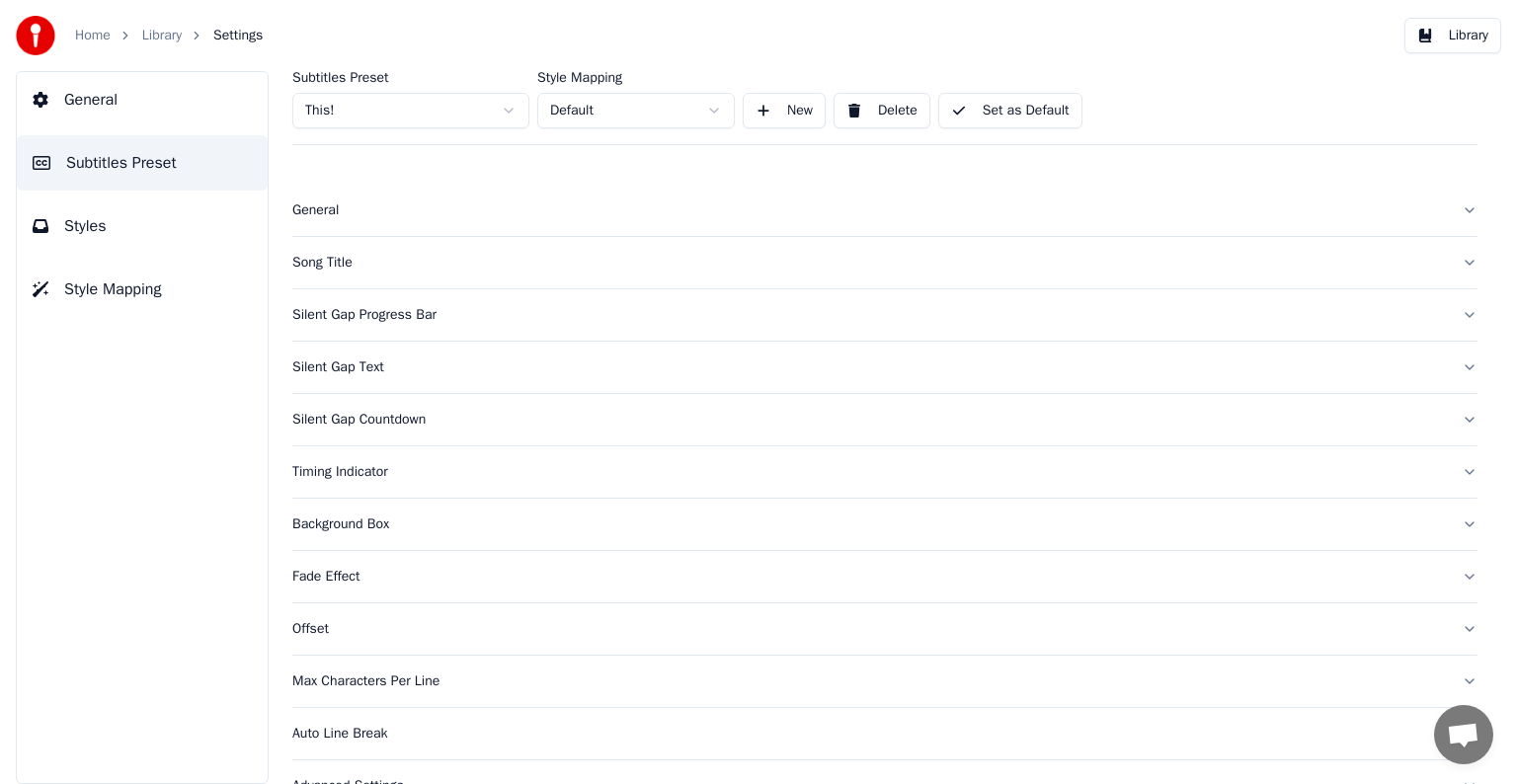 click on "Song Title" at bounding box center (869, 263) 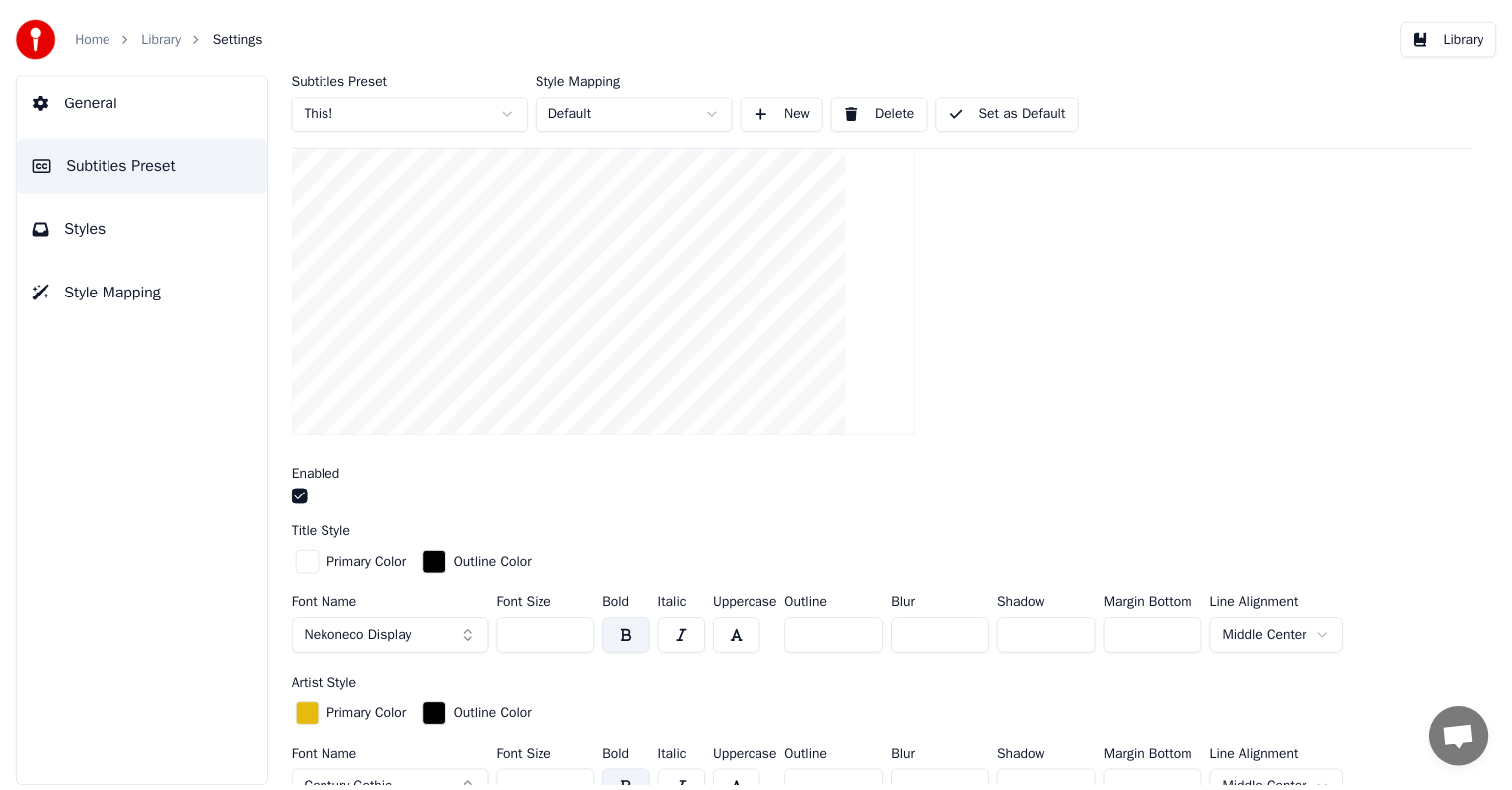 scroll, scrollTop: 298, scrollLeft: 0, axis: vertical 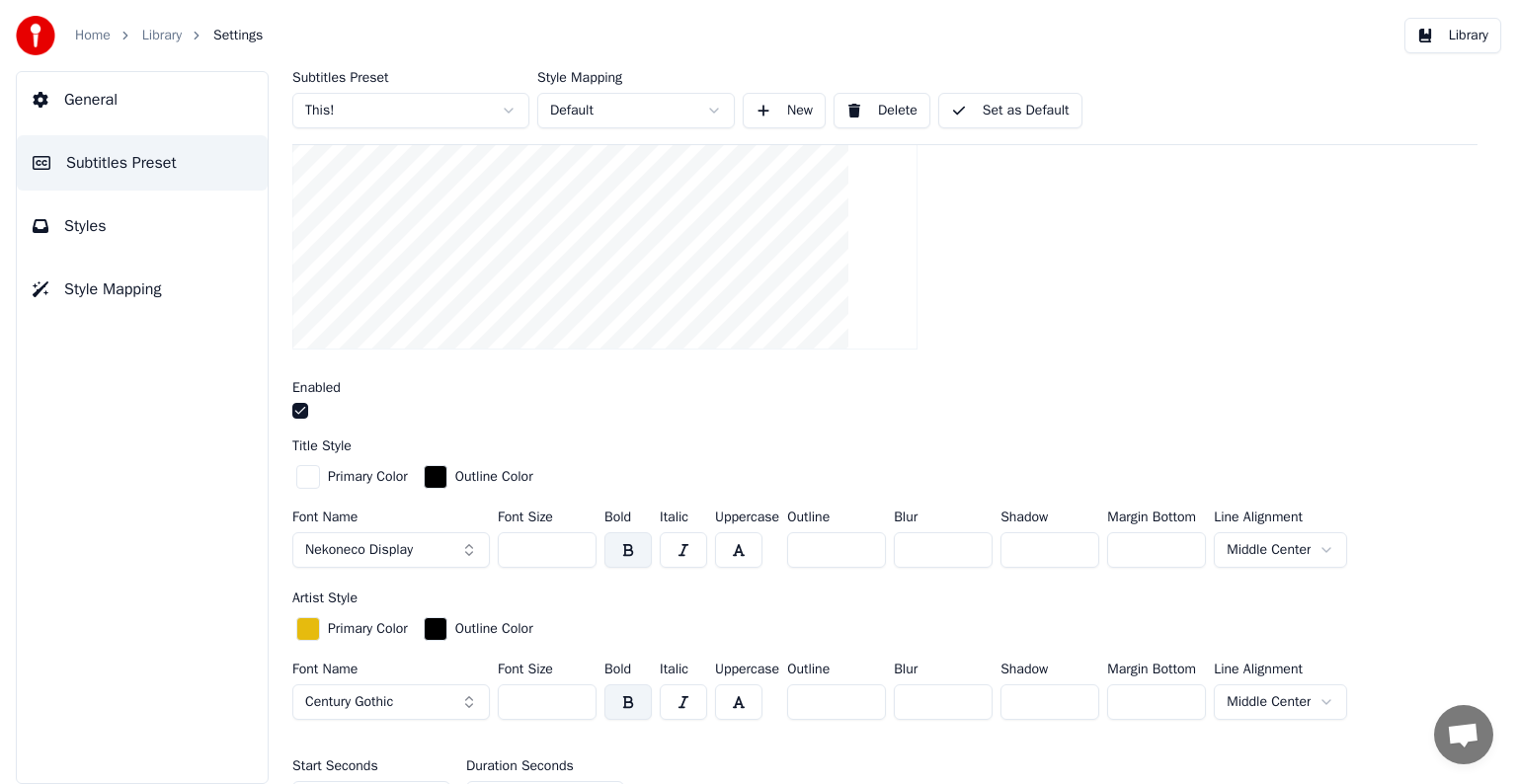 drag, startPoint x: 520, startPoint y: 548, endPoint x: 549, endPoint y: 549, distance: 29.017236 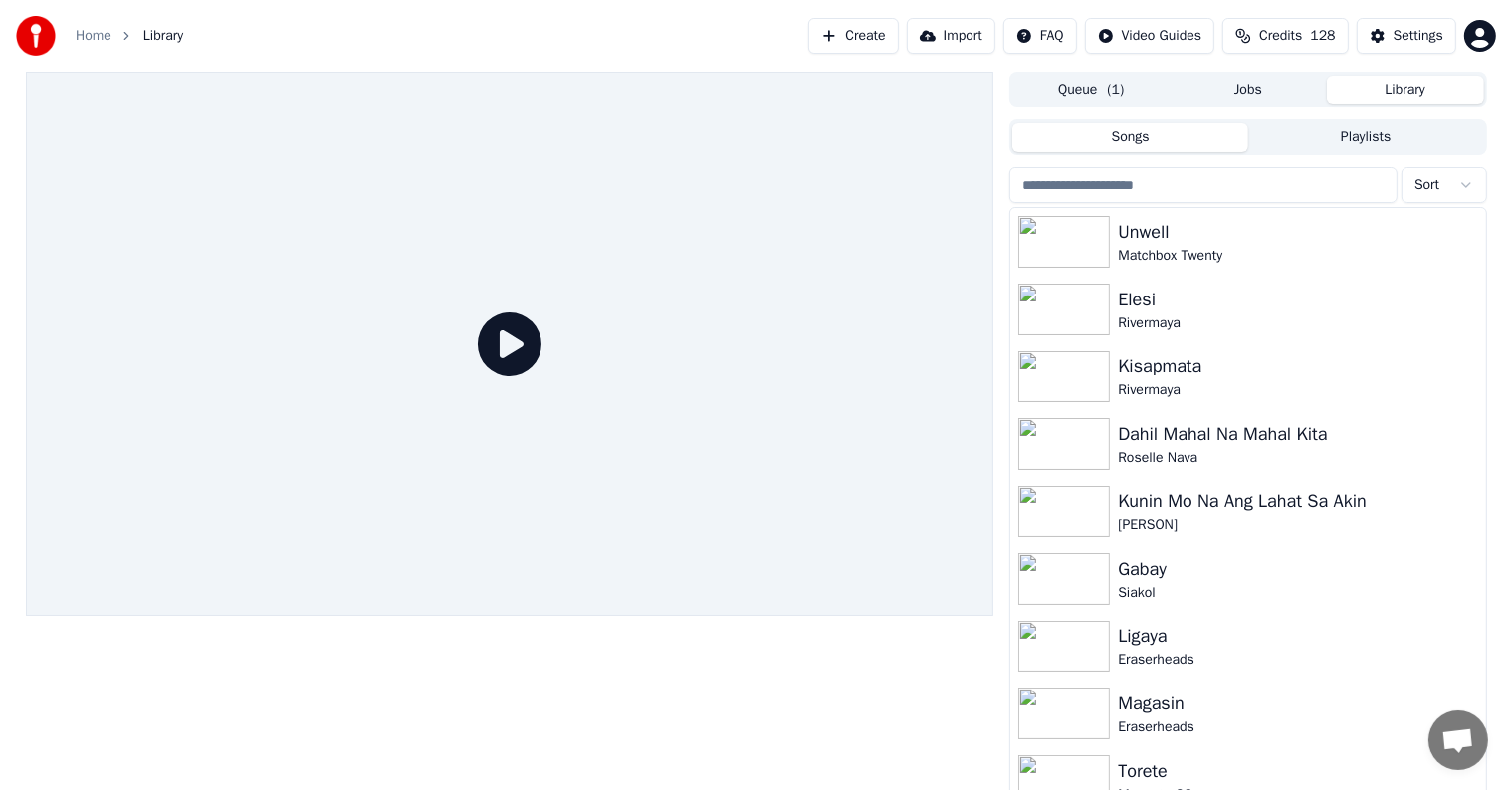 click at bounding box center [1203, 185] 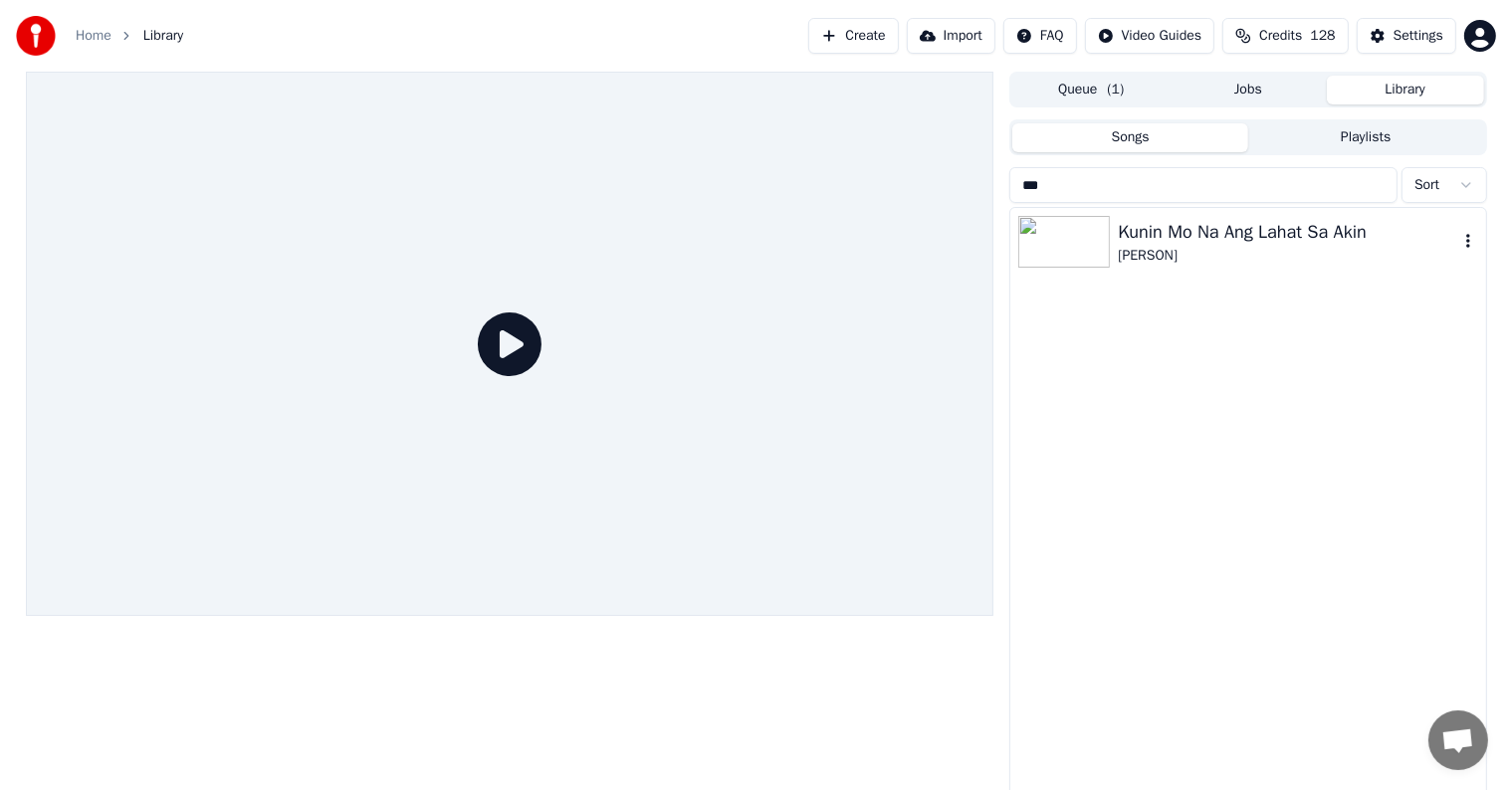 type on "***" 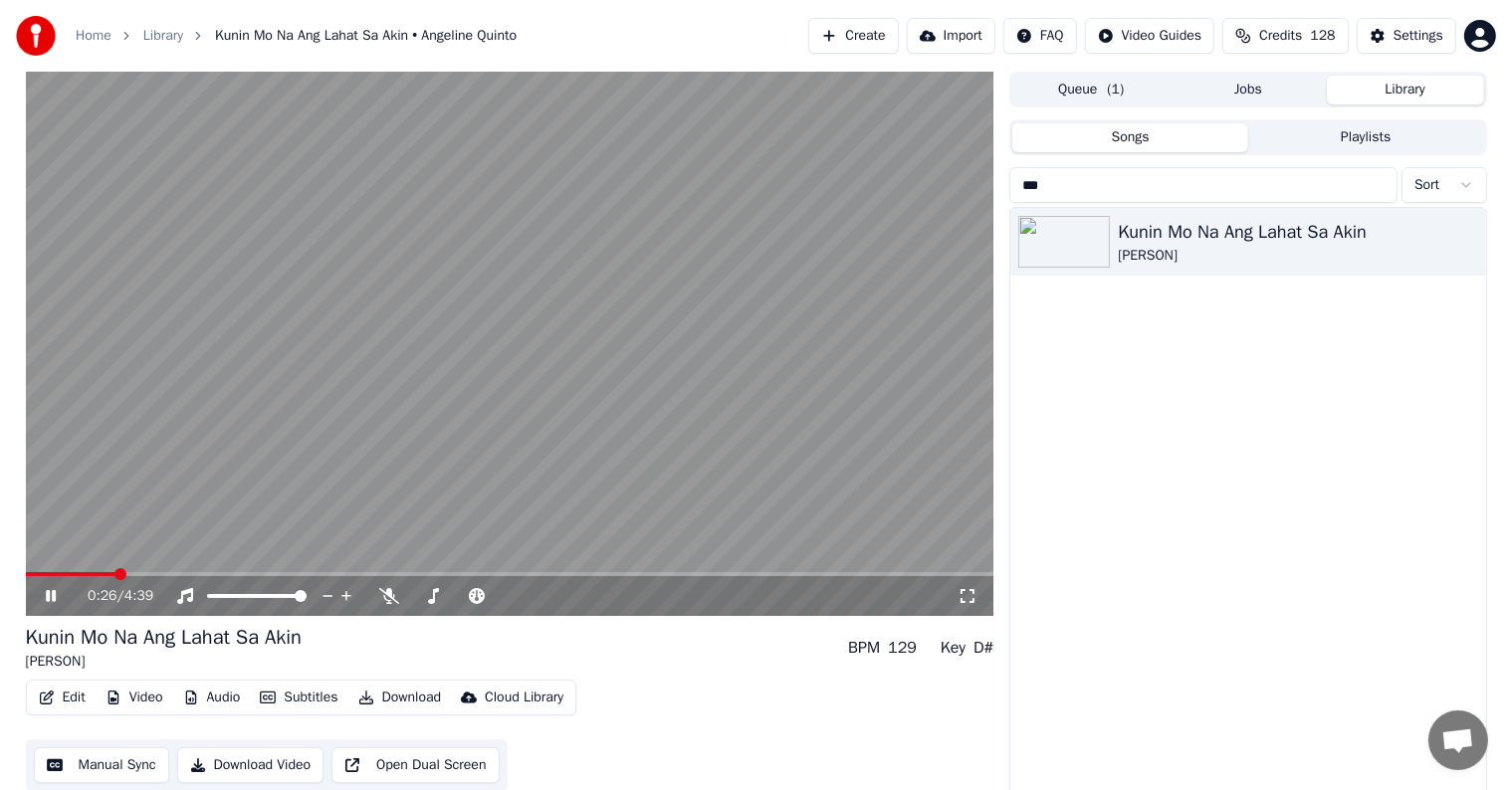 click 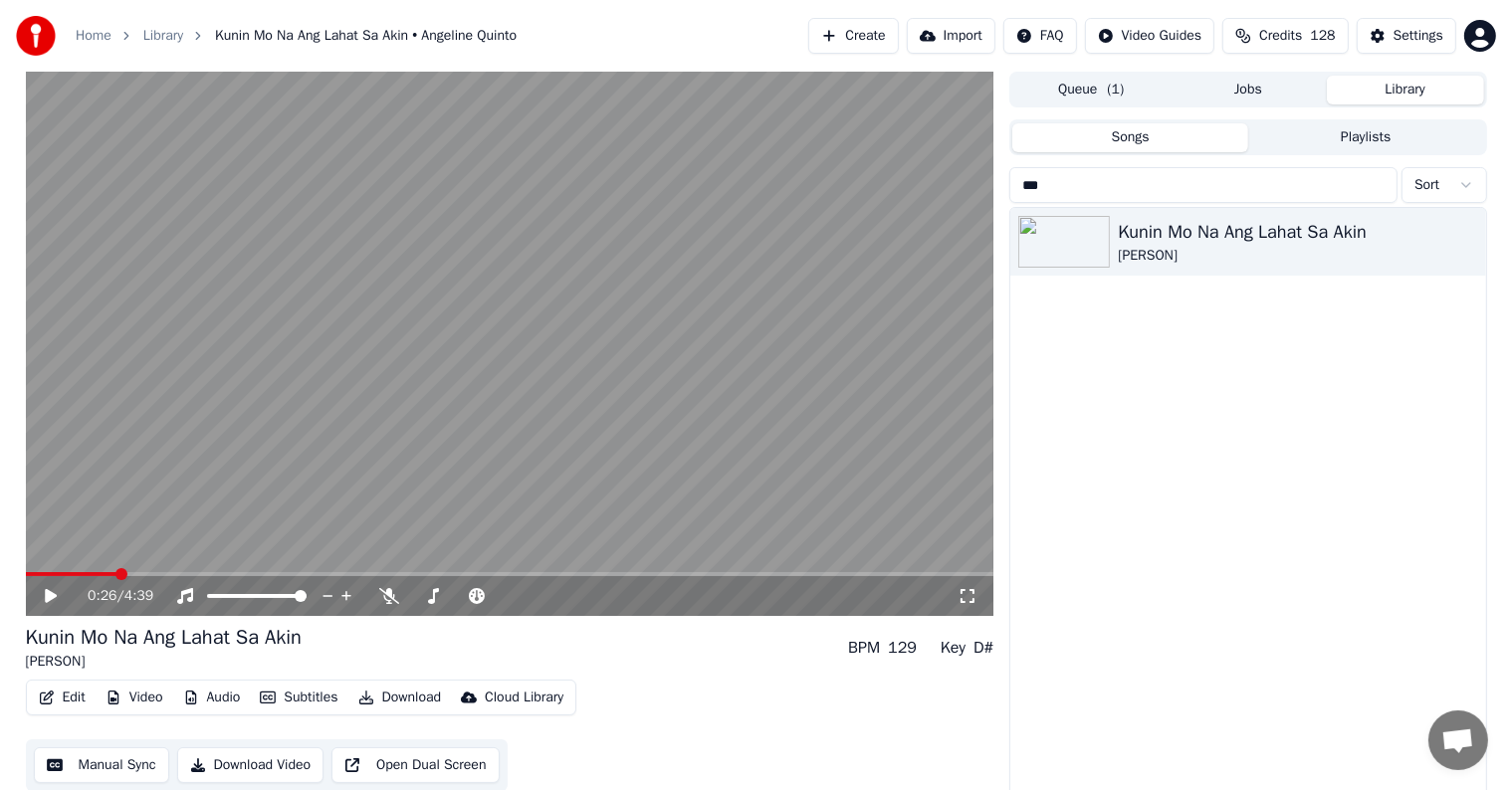 click on "Manual Sync" at bounding box center (102, 765) 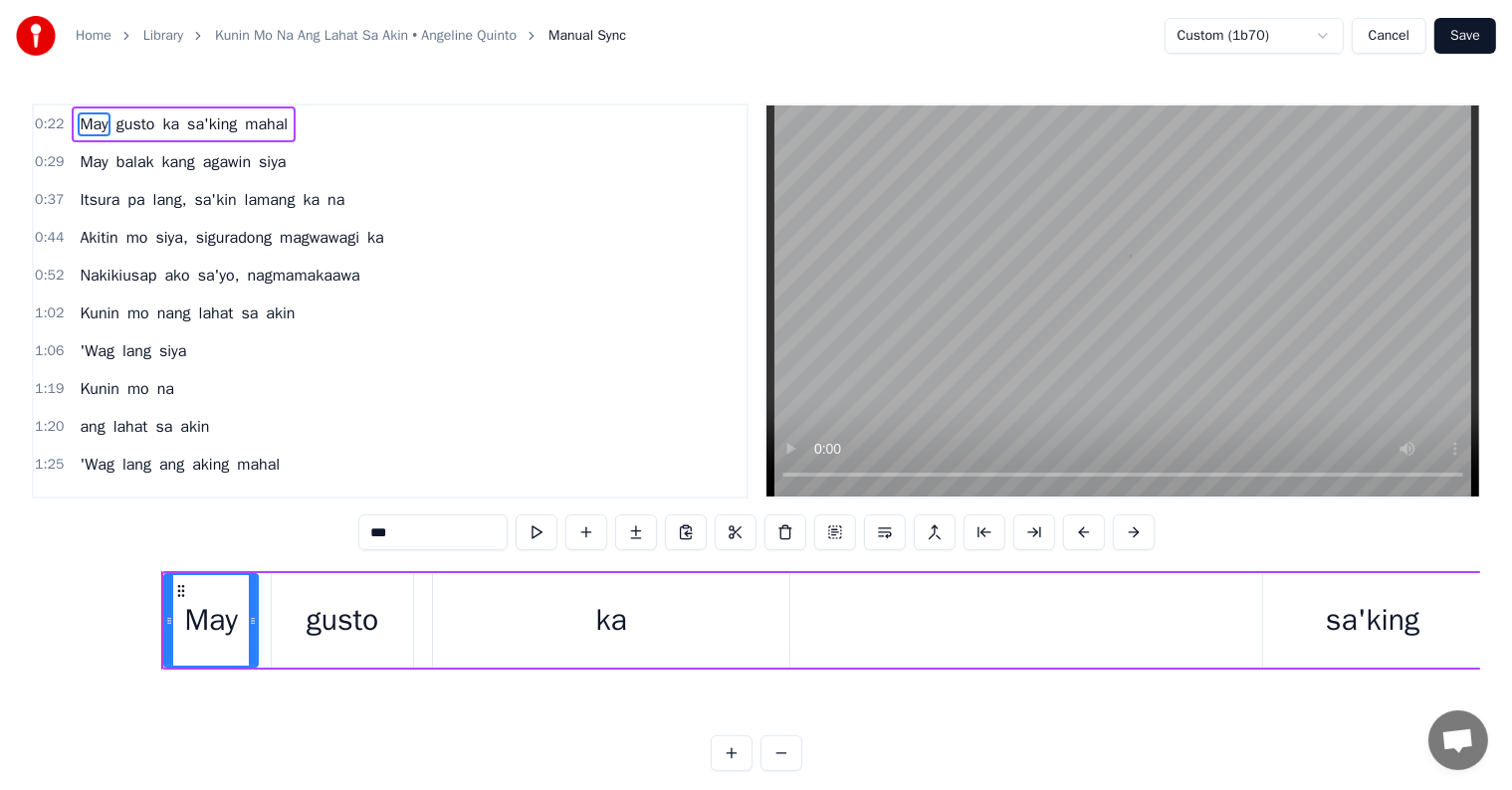 scroll, scrollTop: 0, scrollLeft: 6583, axis: horizontal 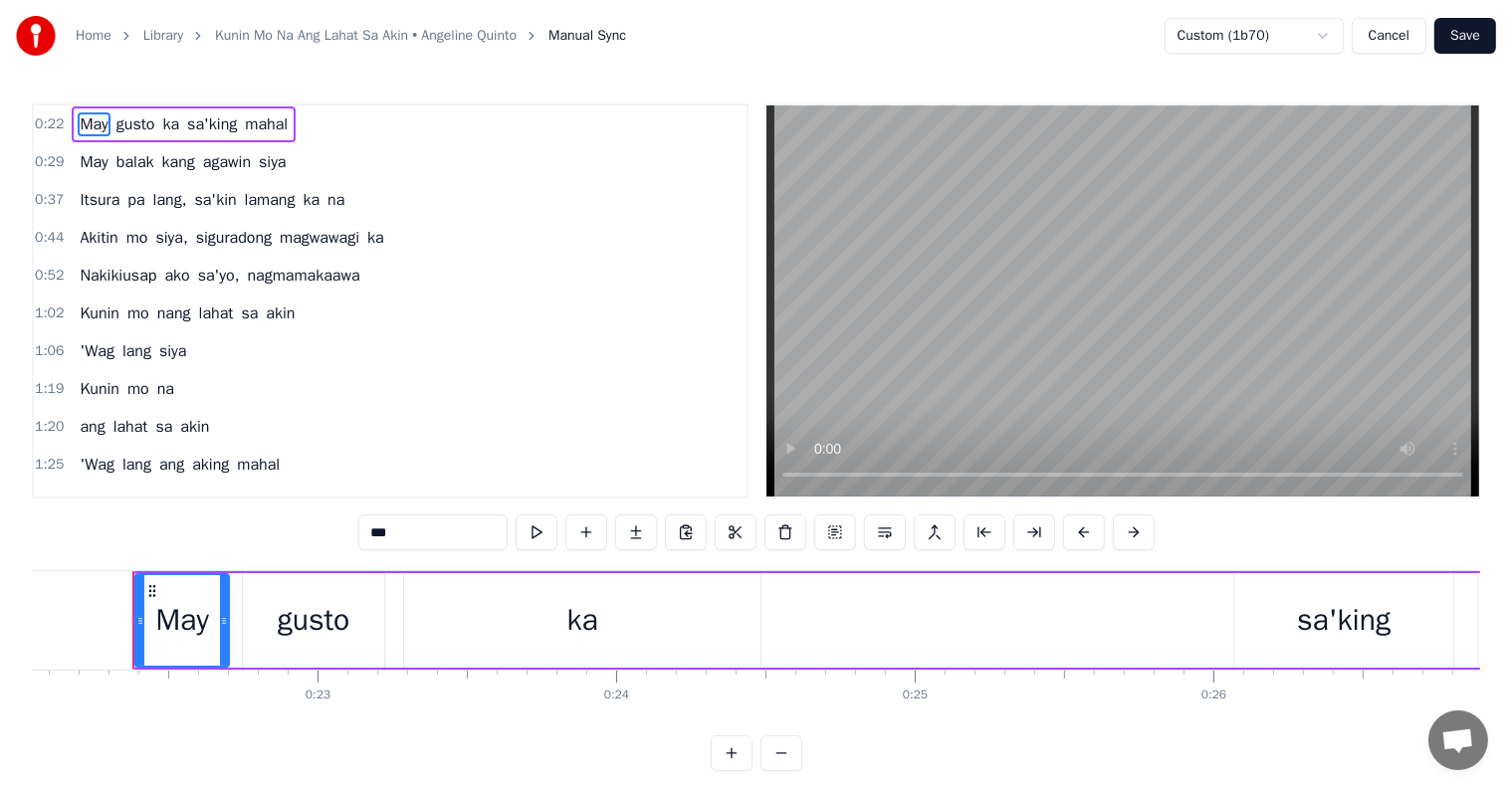 click on "May" at bounding box center [181, 620] 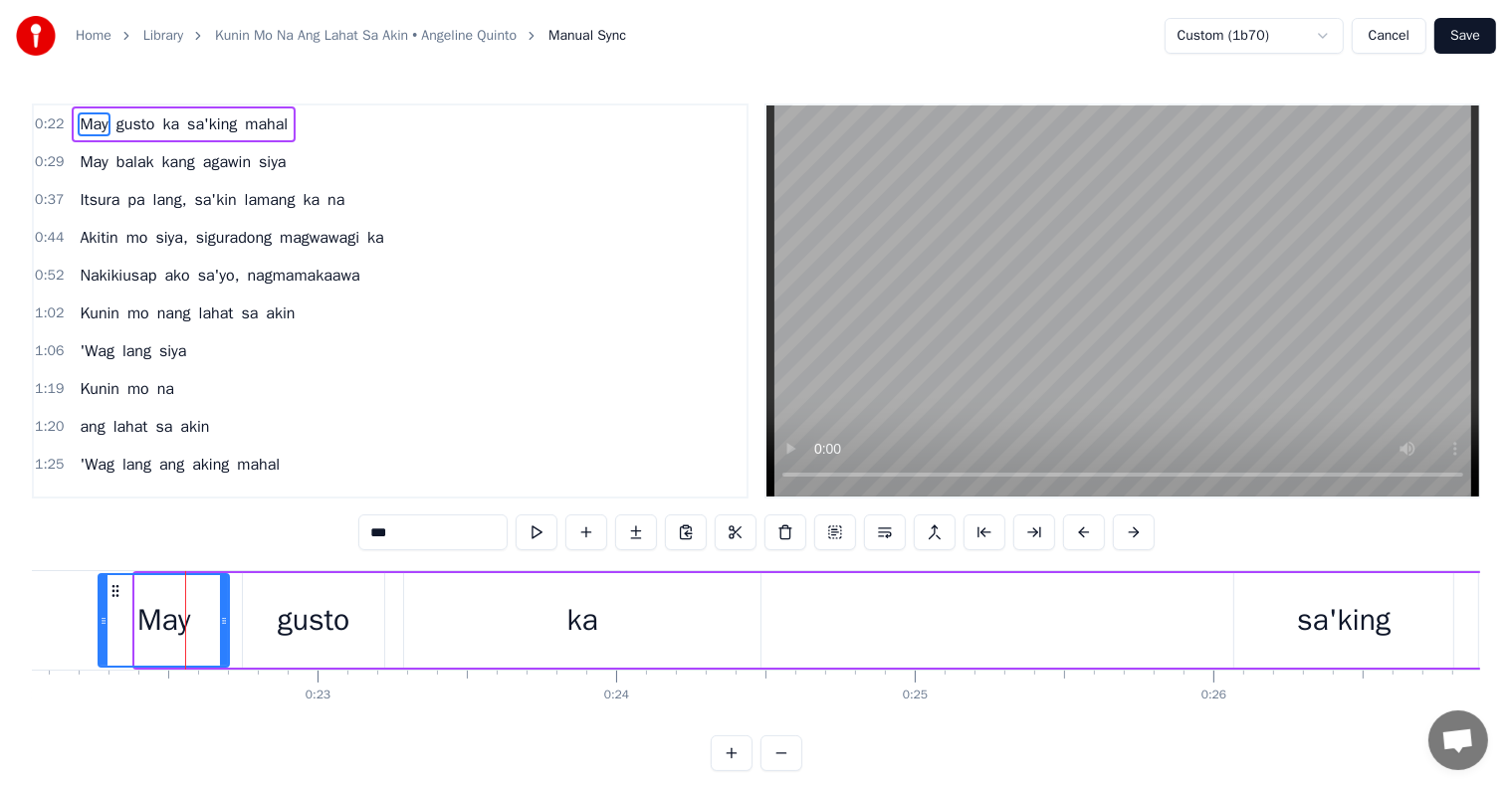drag, startPoint x: 135, startPoint y: 618, endPoint x: 99, endPoint y: 621, distance: 36.12478 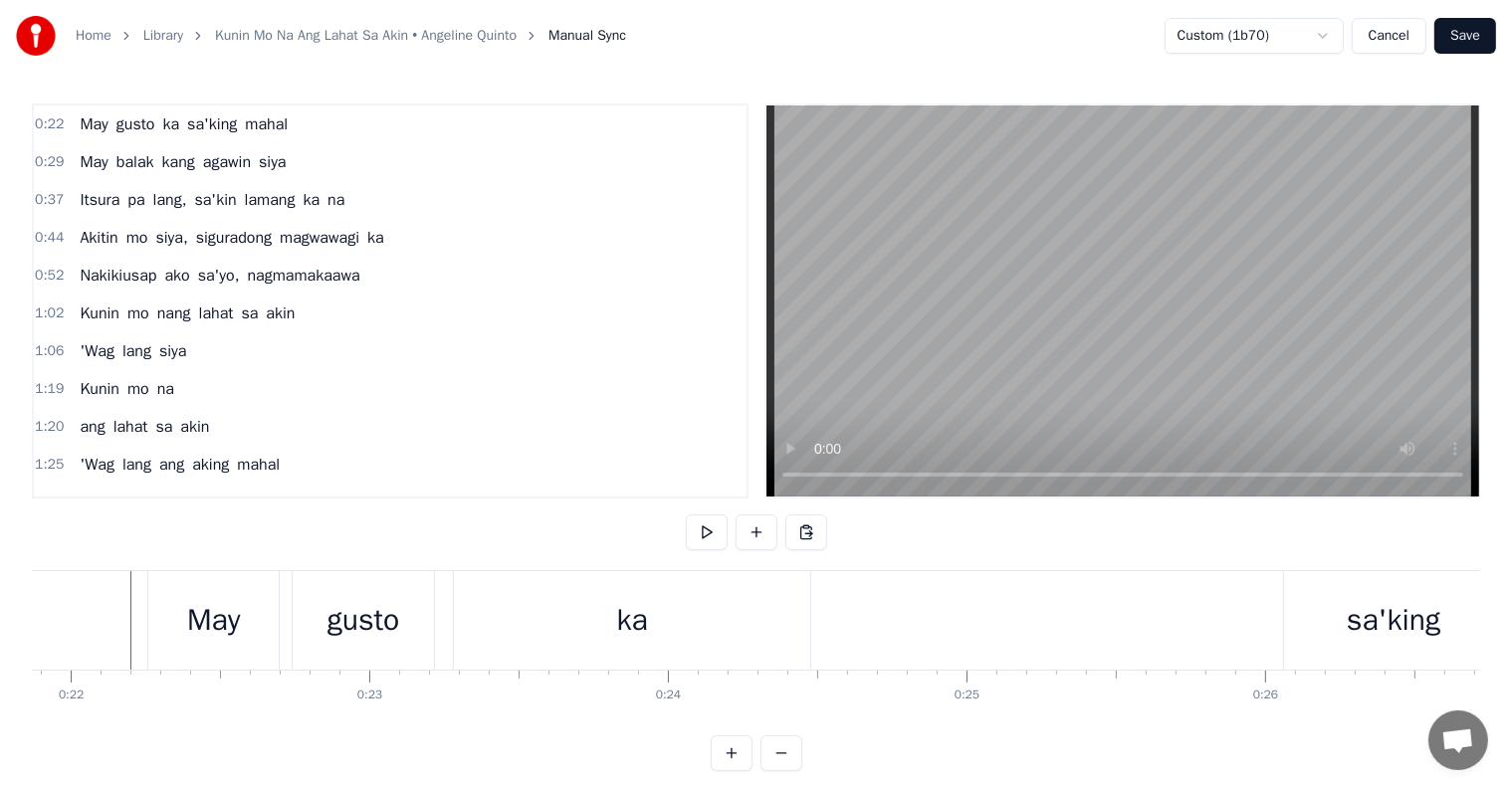 scroll, scrollTop: 0, scrollLeft: 6529, axis: horizontal 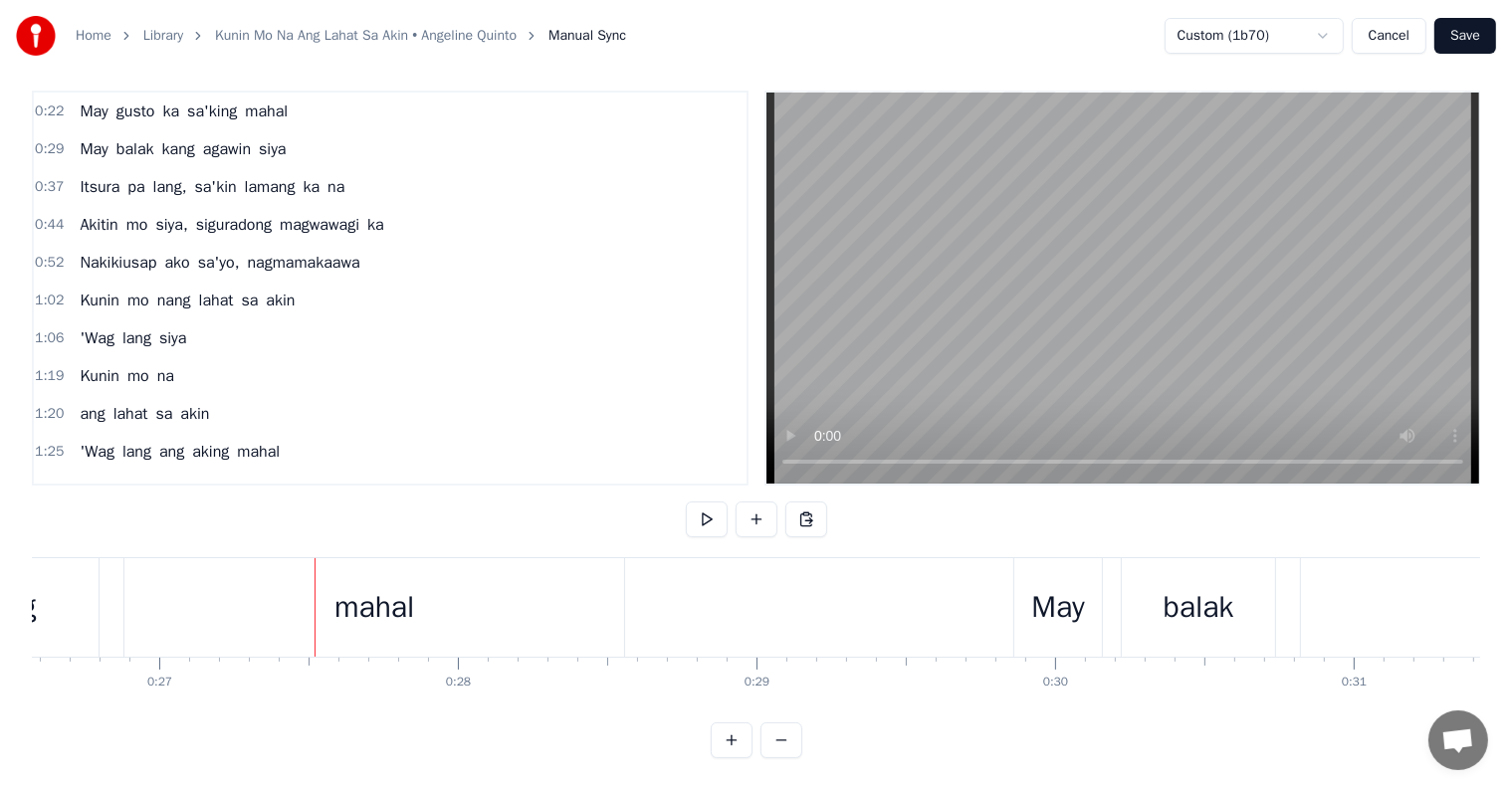click at bounding box center (1123, 288) 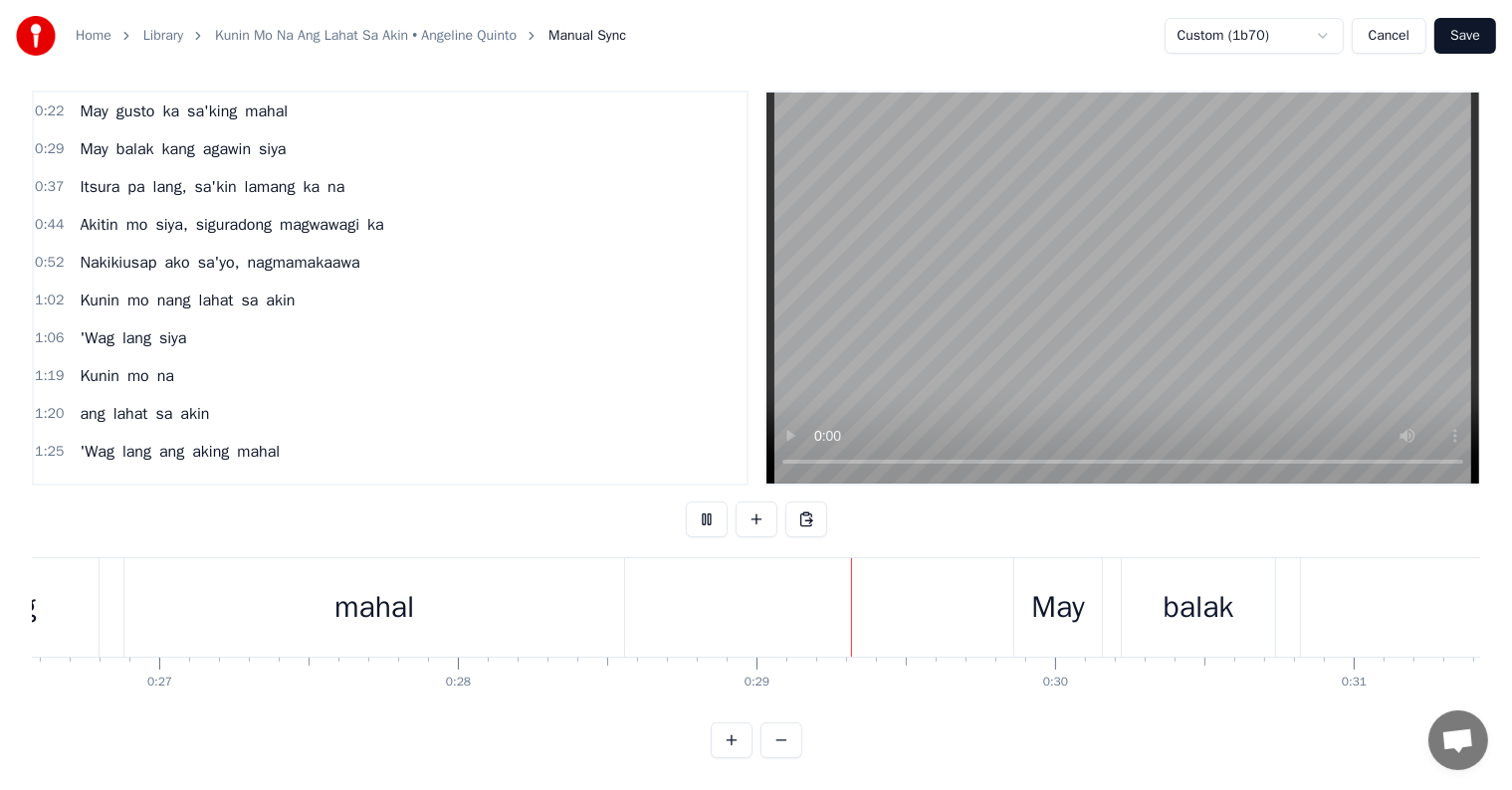 type 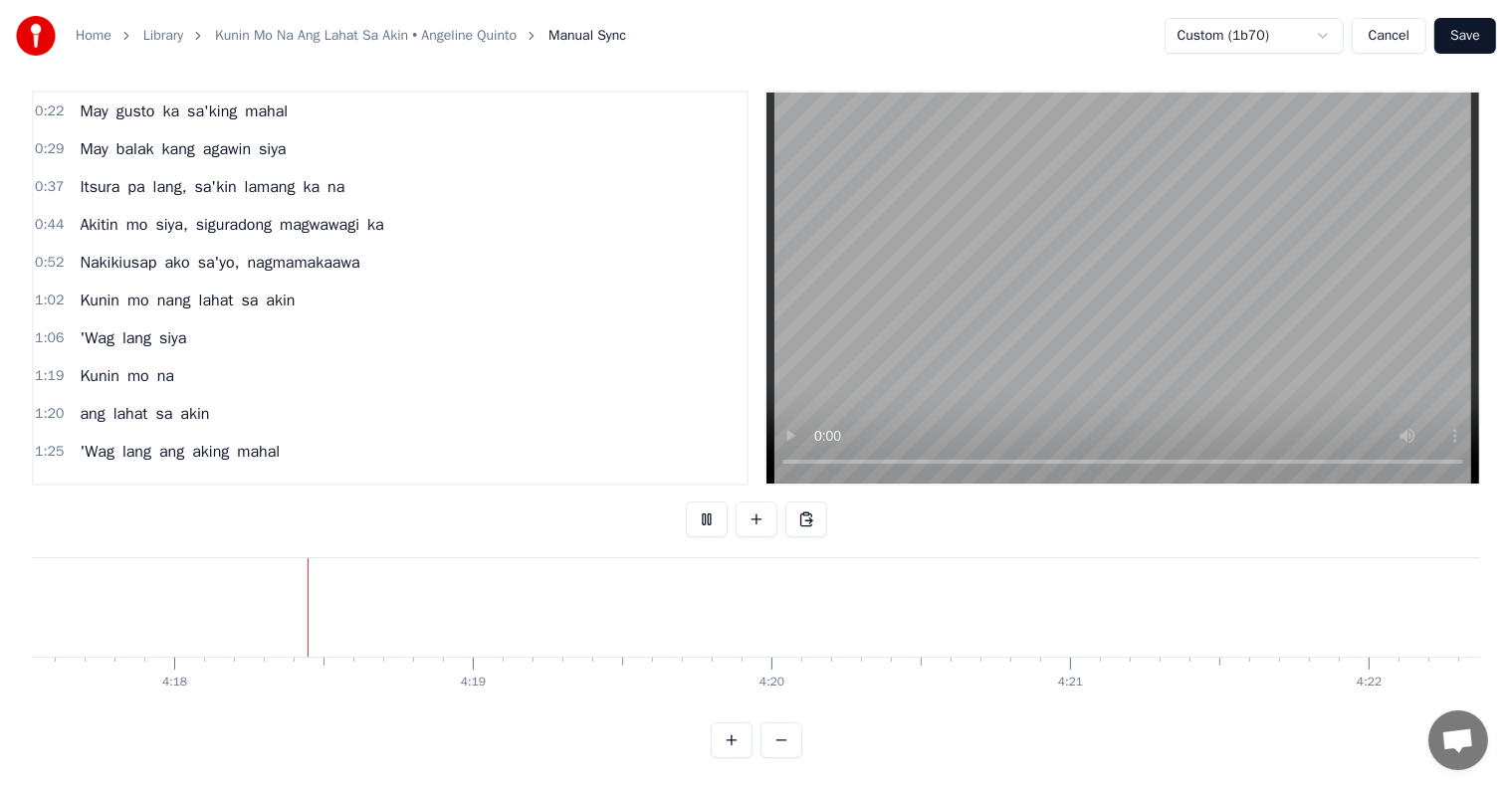 scroll, scrollTop: 0, scrollLeft: 77018, axis: horizontal 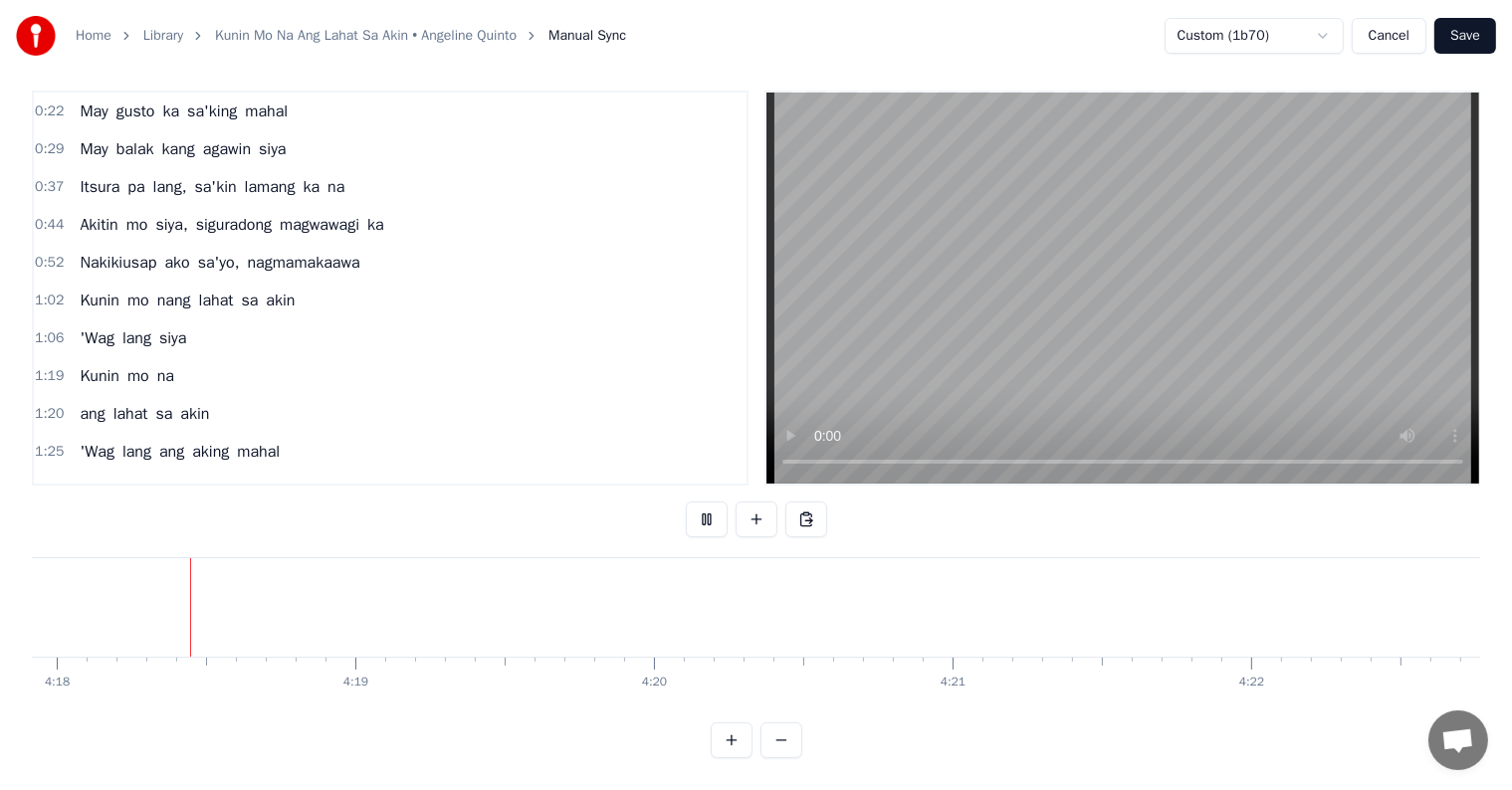 click on "Save" at bounding box center (1465, 36) 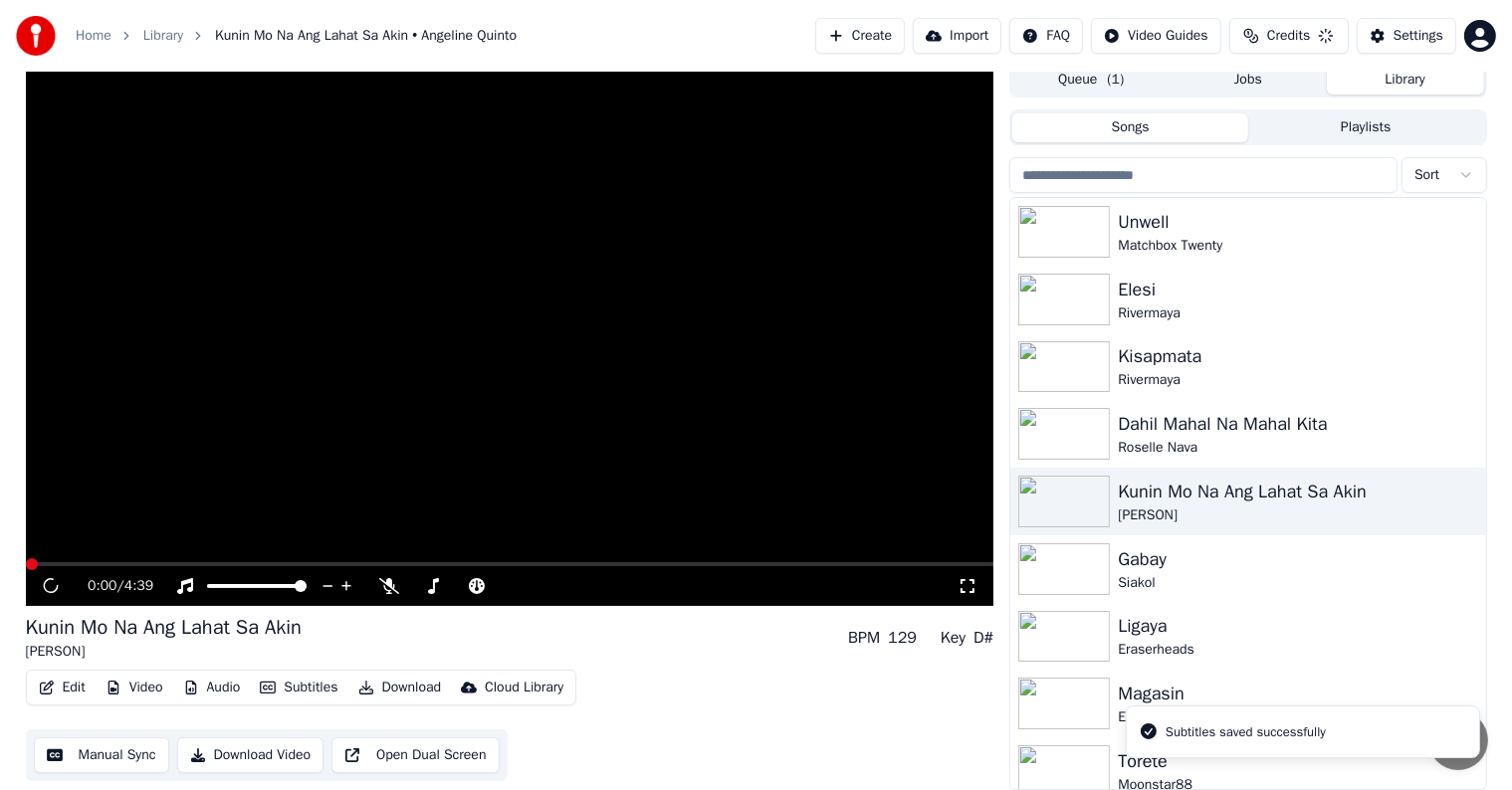 scroll, scrollTop: 9, scrollLeft: 0, axis: vertical 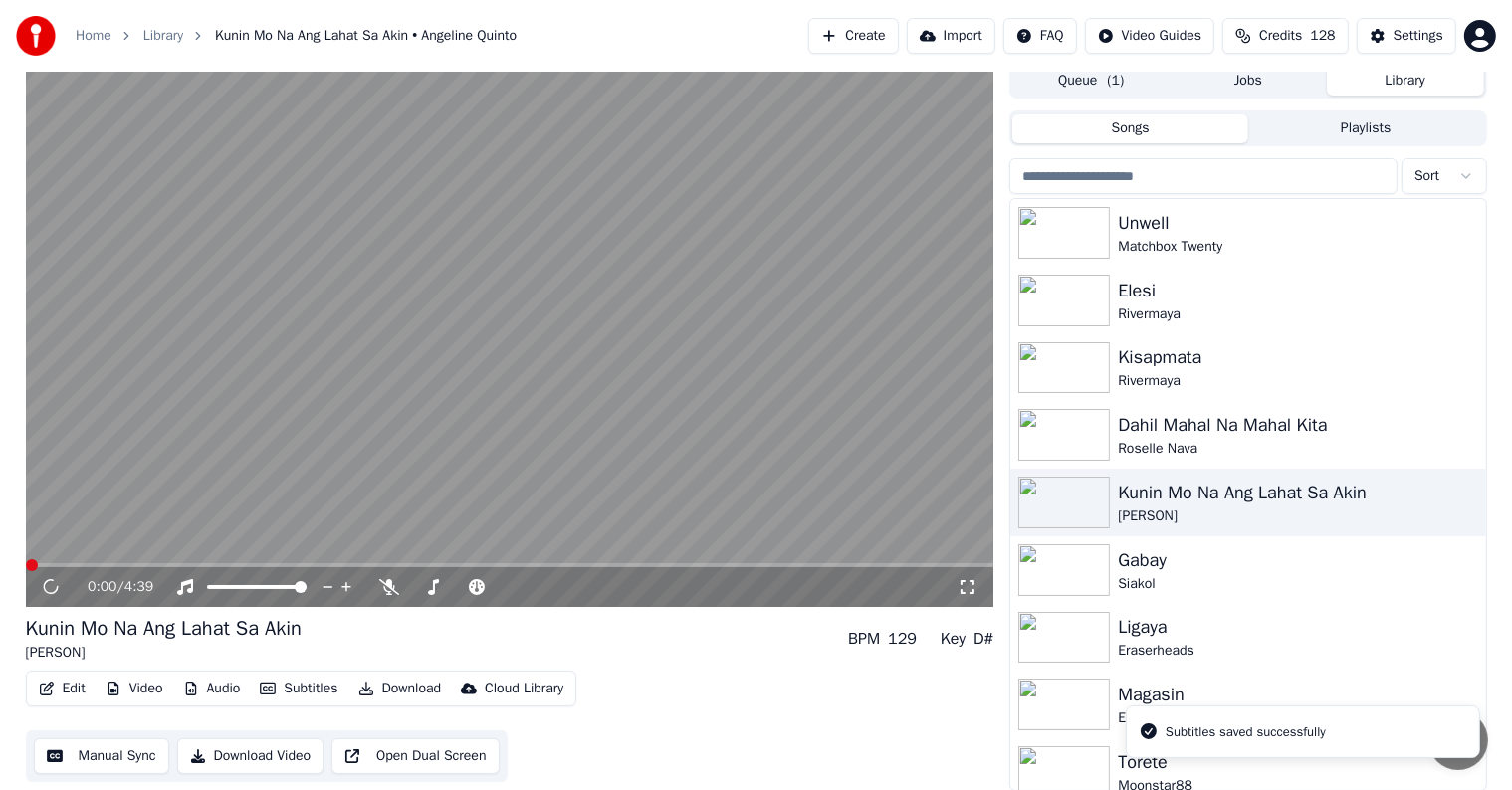 click on "Download" at bounding box center (400, 689) 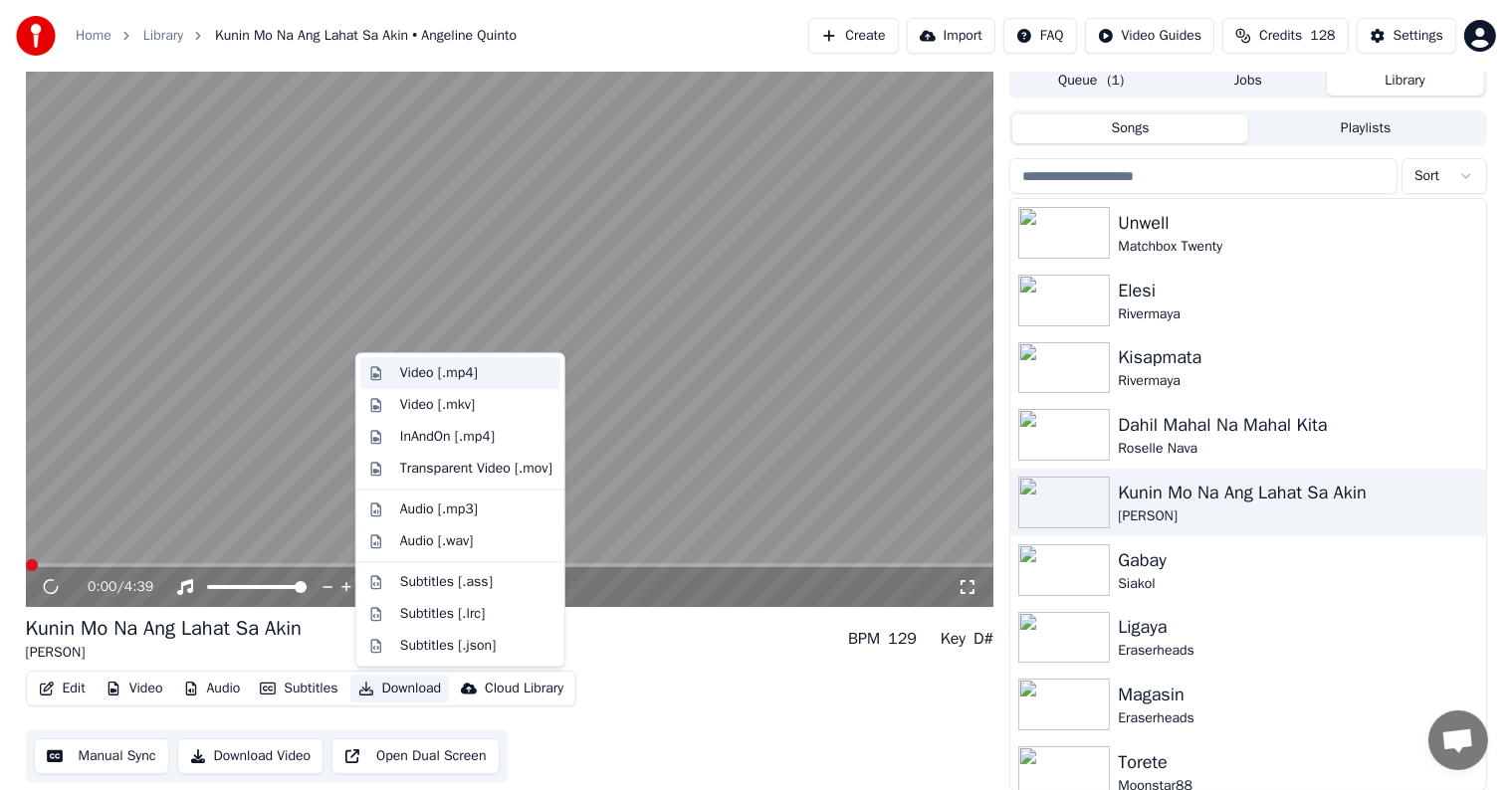click on "Video [.mp4]" at bounding box center [439, 373] 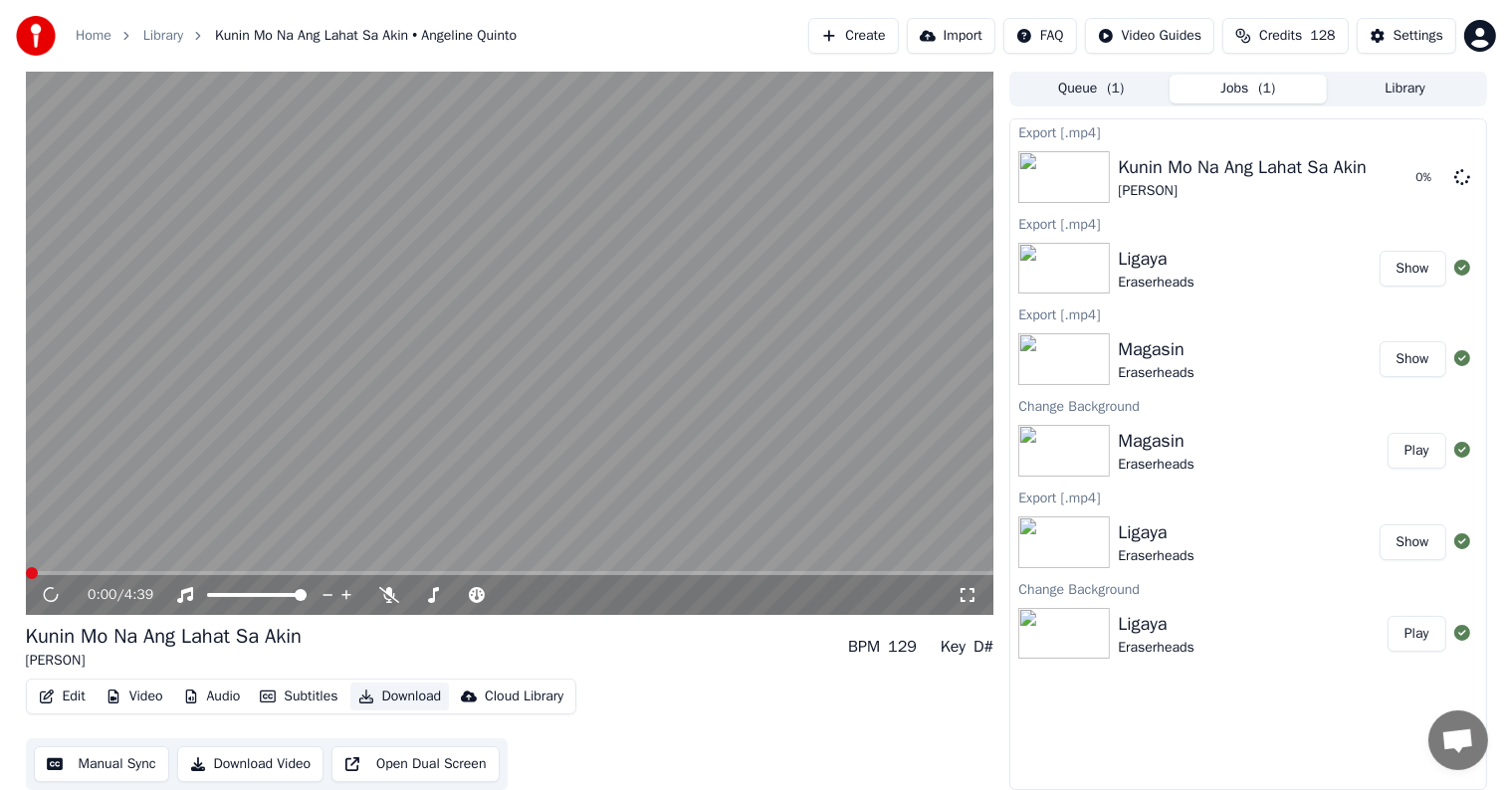 scroll, scrollTop: 1, scrollLeft: 0, axis: vertical 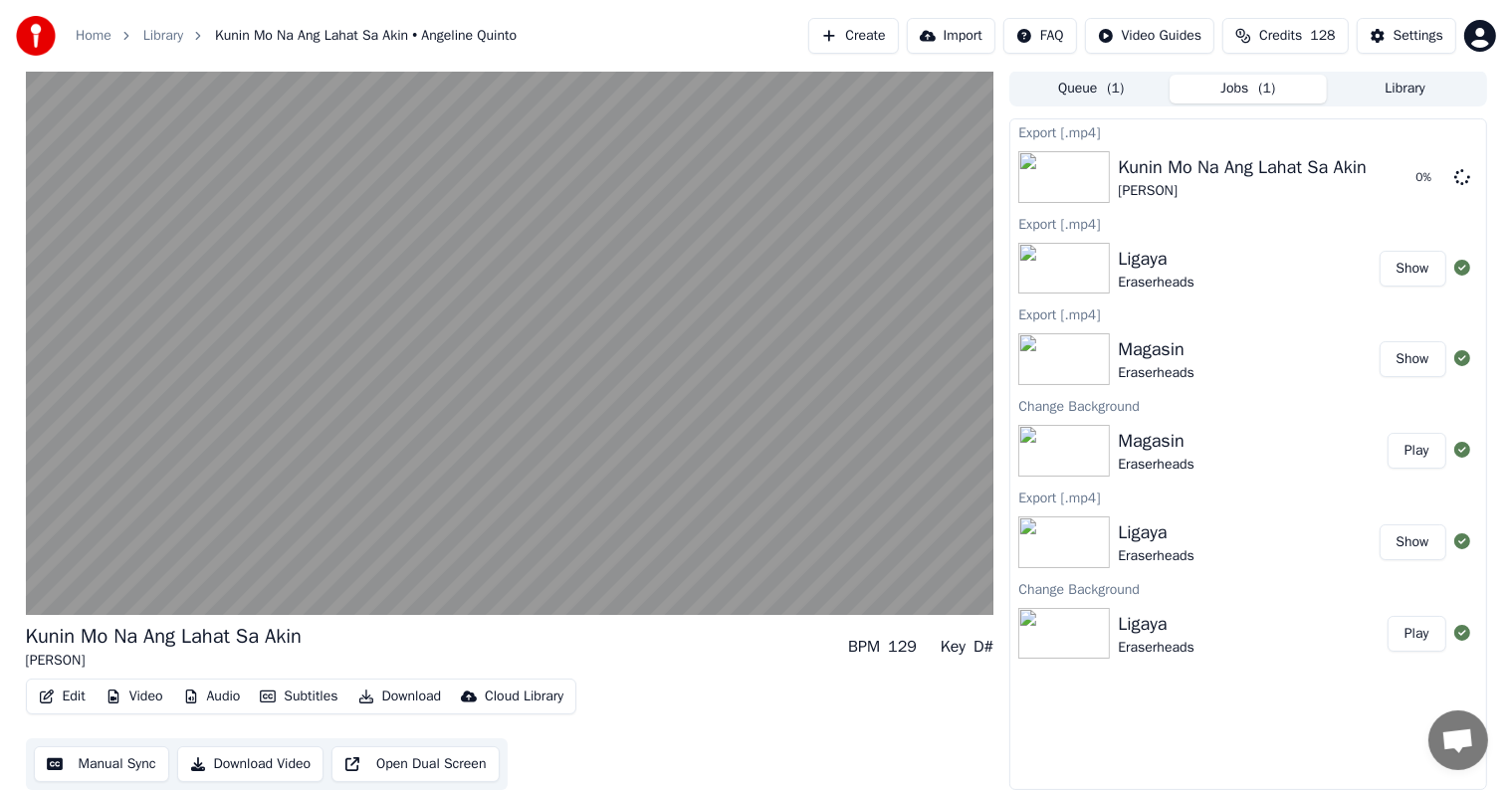 click on "Library" at bounding box center (1405, 89) 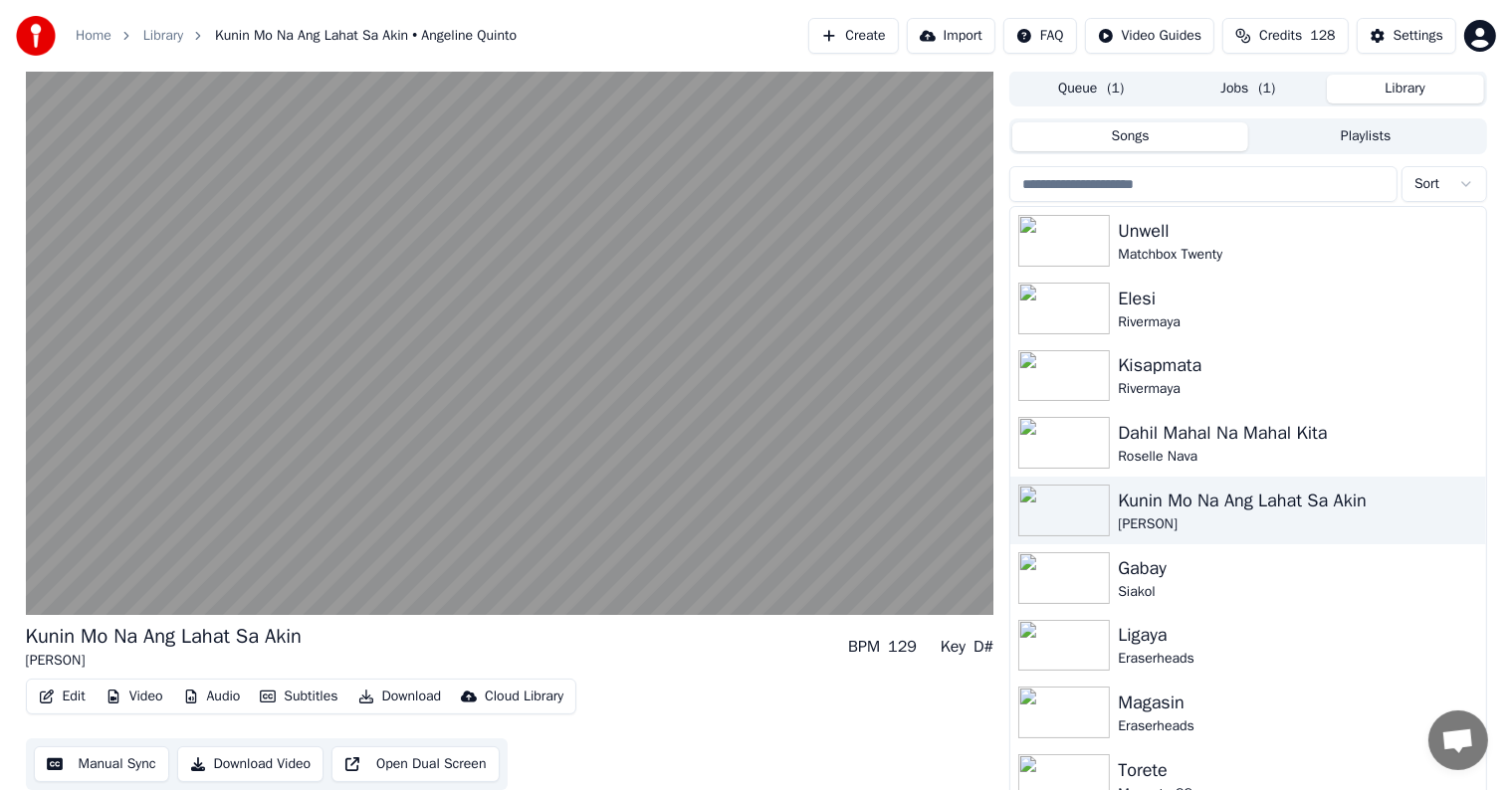 click at bounding box center [1203, 184] 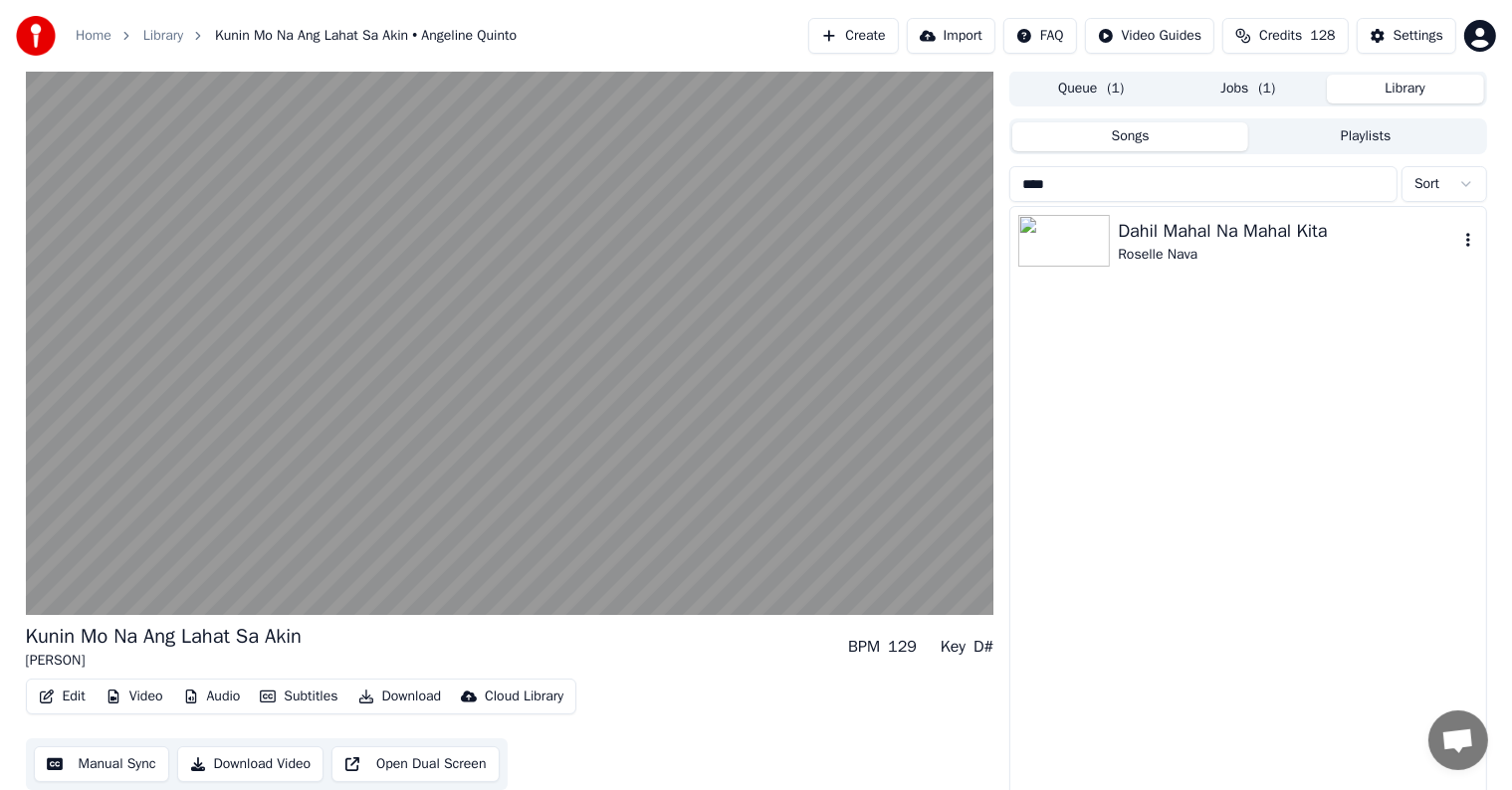 type on "****" 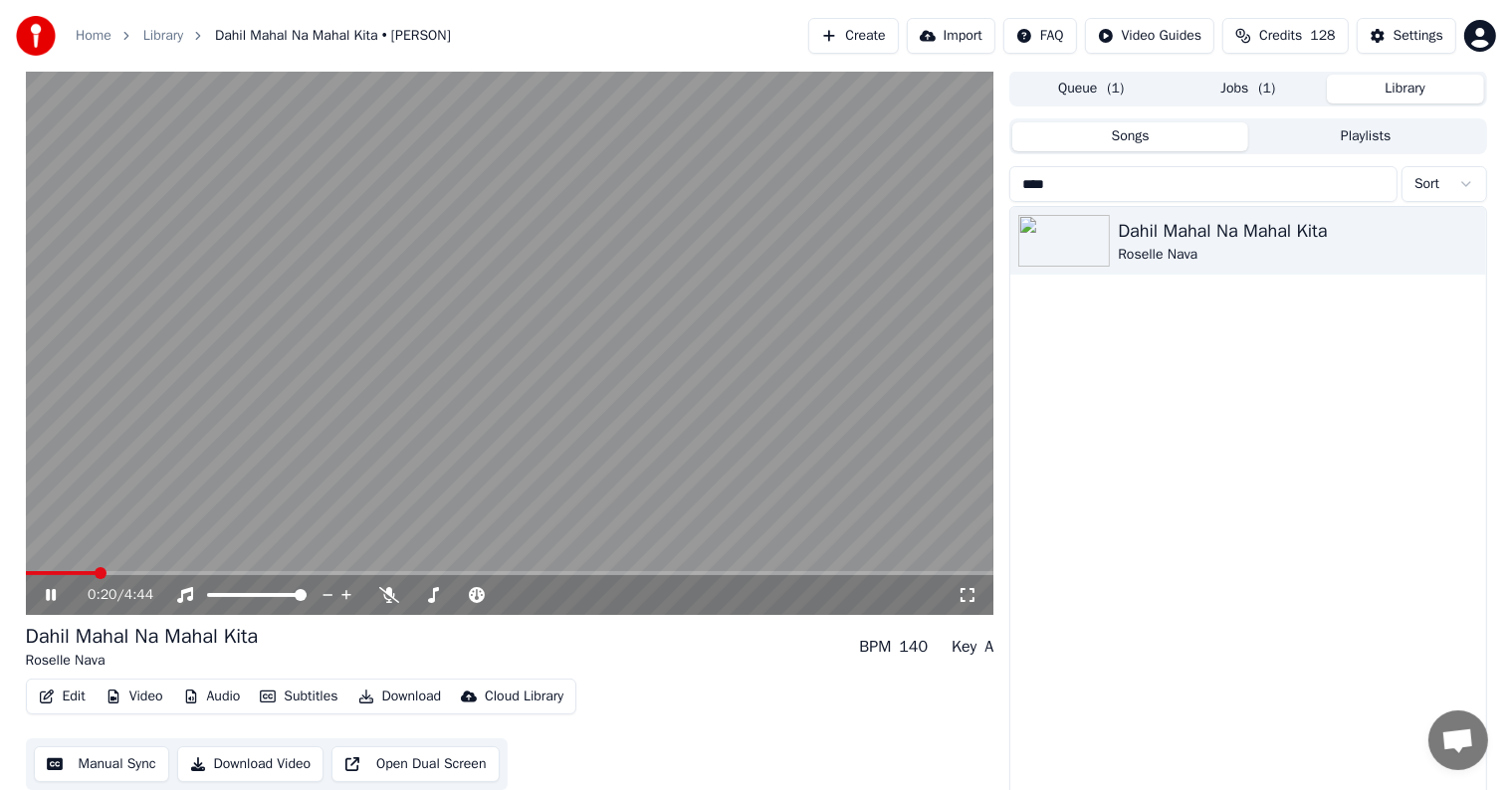 click on "Settings" at bounding box center (1418, 36) 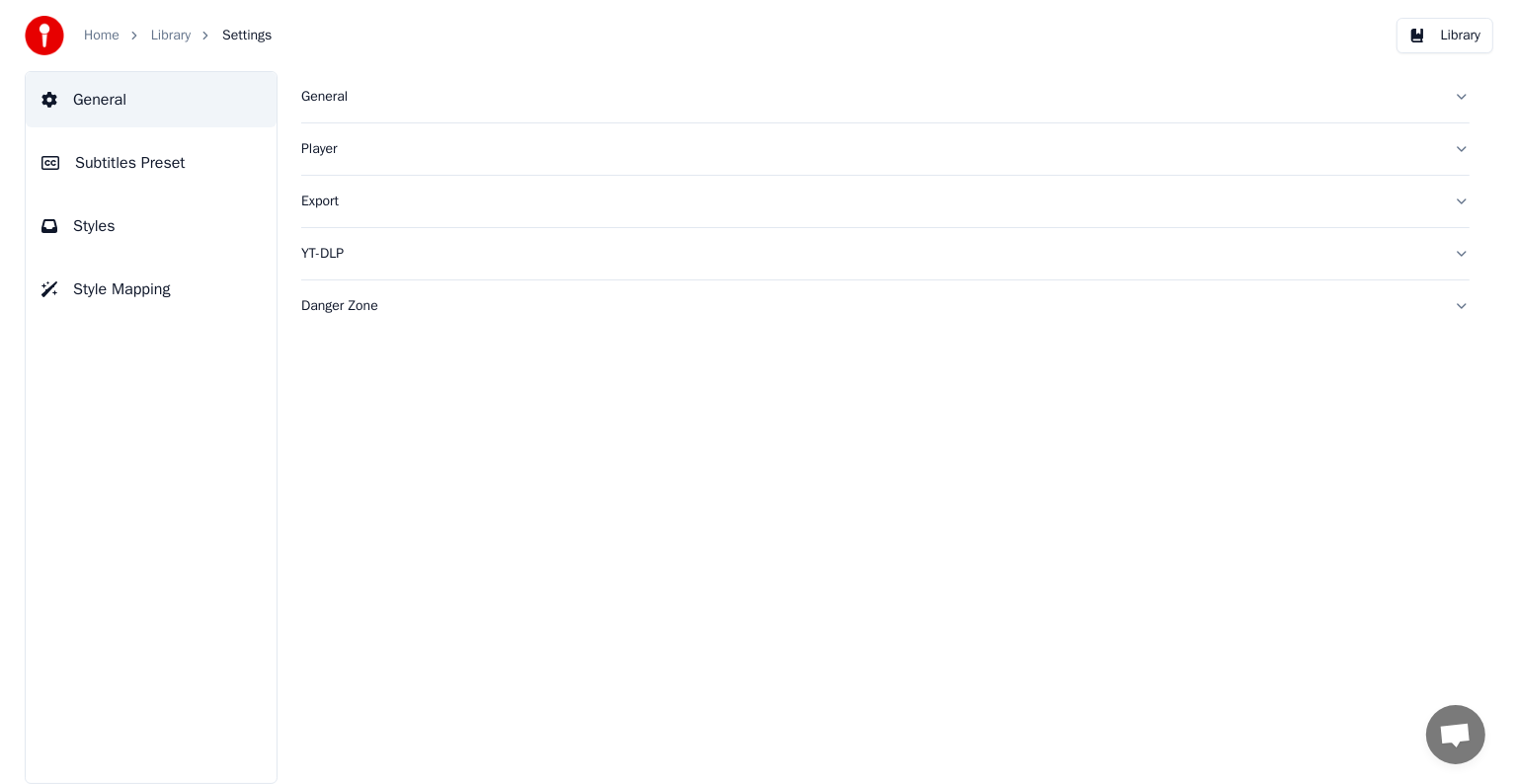 scroll, scrollTop: 0, scrollLeft: 0, axis: both 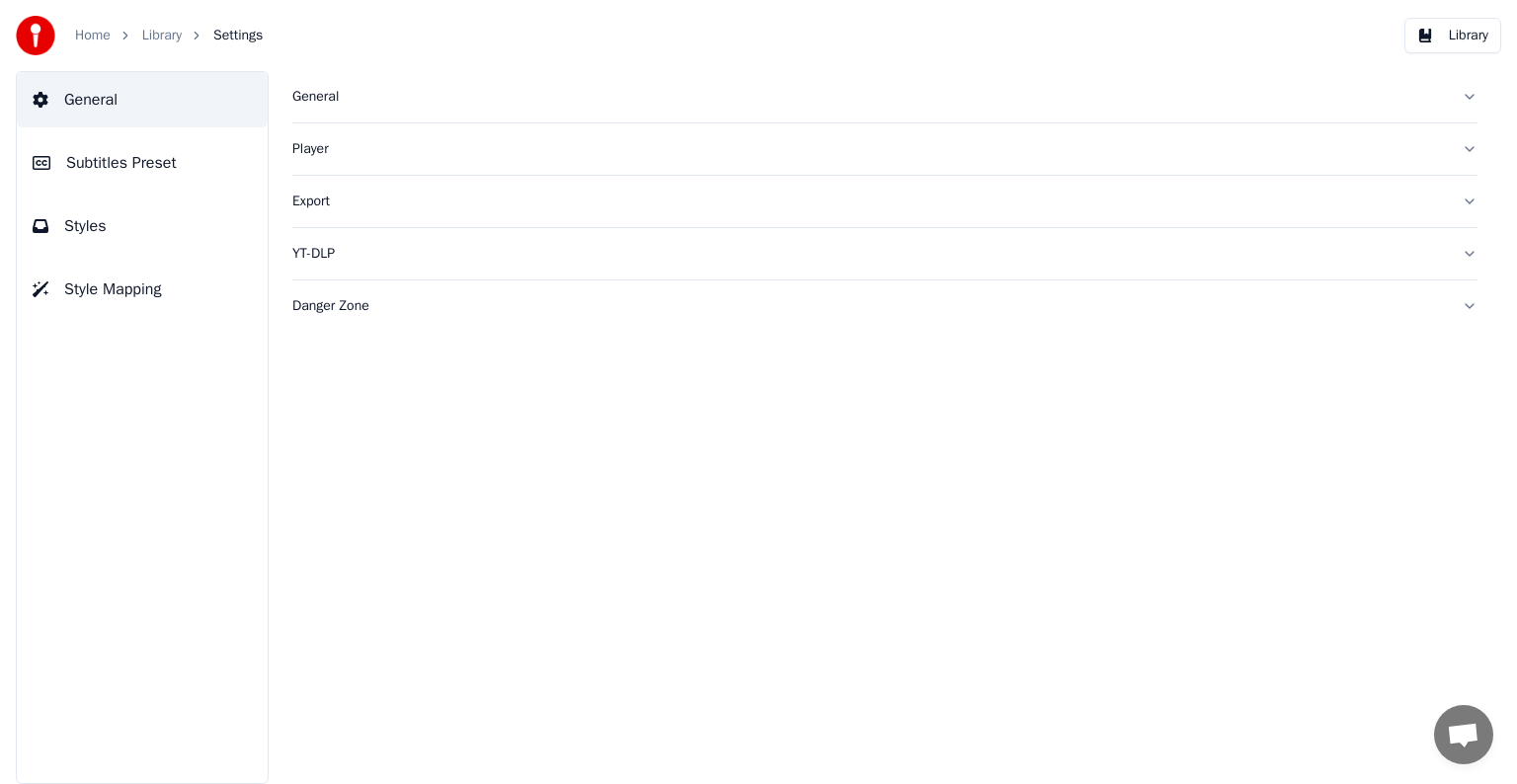 click on "Subtitles Preset" at bounding box center (142, 163) 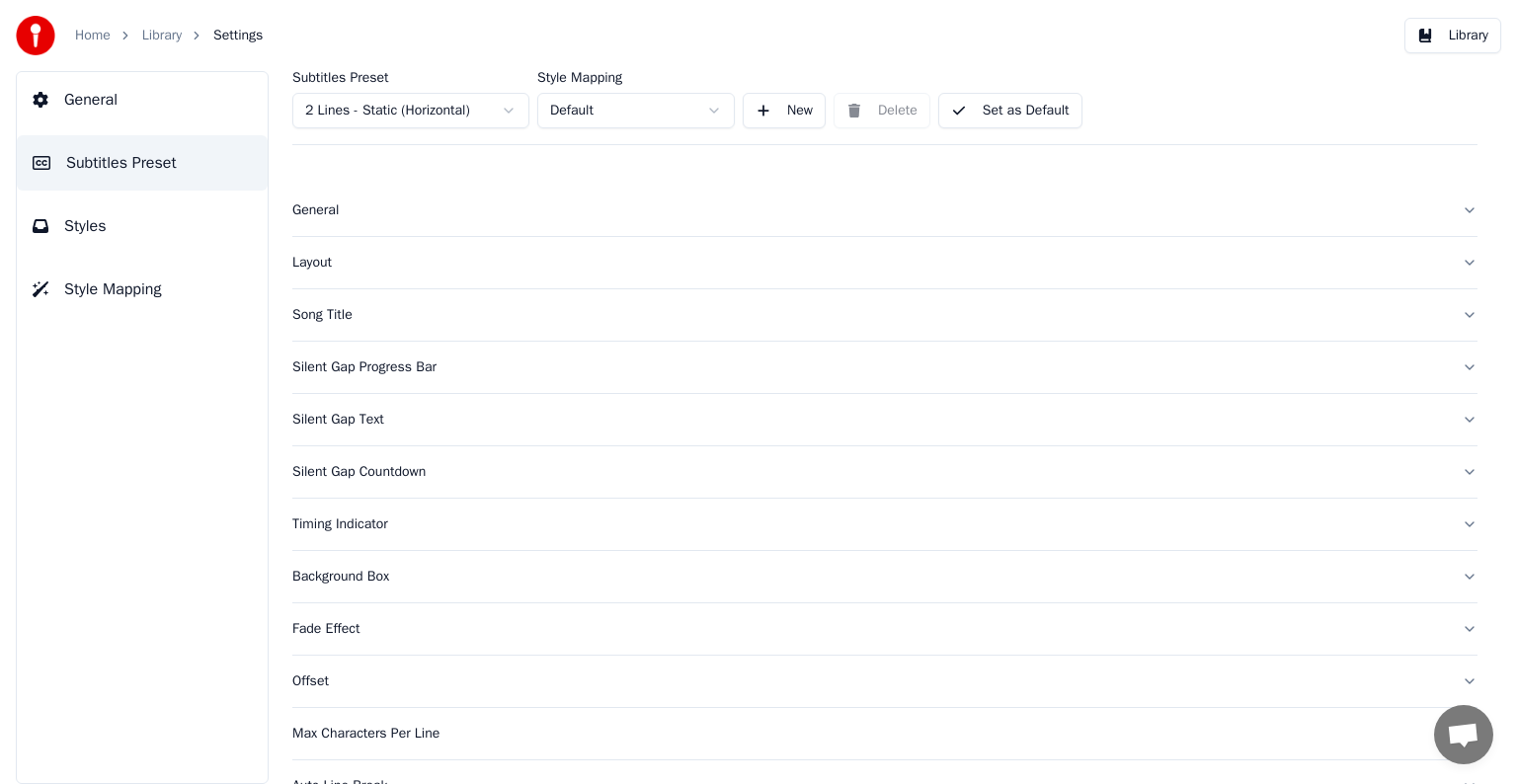 click on "Home Library Settings Library General Subtitles Preset Styles Style Mapping Subtitles Preset 2 Lines - Static (Horizontal) Style Mapping Default New Delete Set as Default General Layout Song Title Silent Gap Progress Bar Silent Gap Text Silent Gap Countdown Timing Indicator Background Box Fade Effect Offset Max Characters Per Line Auto Line Break Advanced Settings Chat Adam from Youka Desktop More channels Continue on Email Offline. Please reload the page. No messages can be received or sent for now. Youka Desktop Hello! How can I help you? Sunday, 20 July Hi! I'ts me again. The lyrics are not appearing. Even editing to add lyrics again, it's not appearing. I already spent 22 credits for this please check 7/20/2025 Monday, 21 July Adam Hey, credits should refunded automatically in case of failure, please let me check 7/21/2025 yeah but credits are used again in adding the lyrics in the song that supposed to be good in the first place 7/21/2025 Adam I added 22 more credits to your account. 7/21/2025" at bounding box center [758, 392] 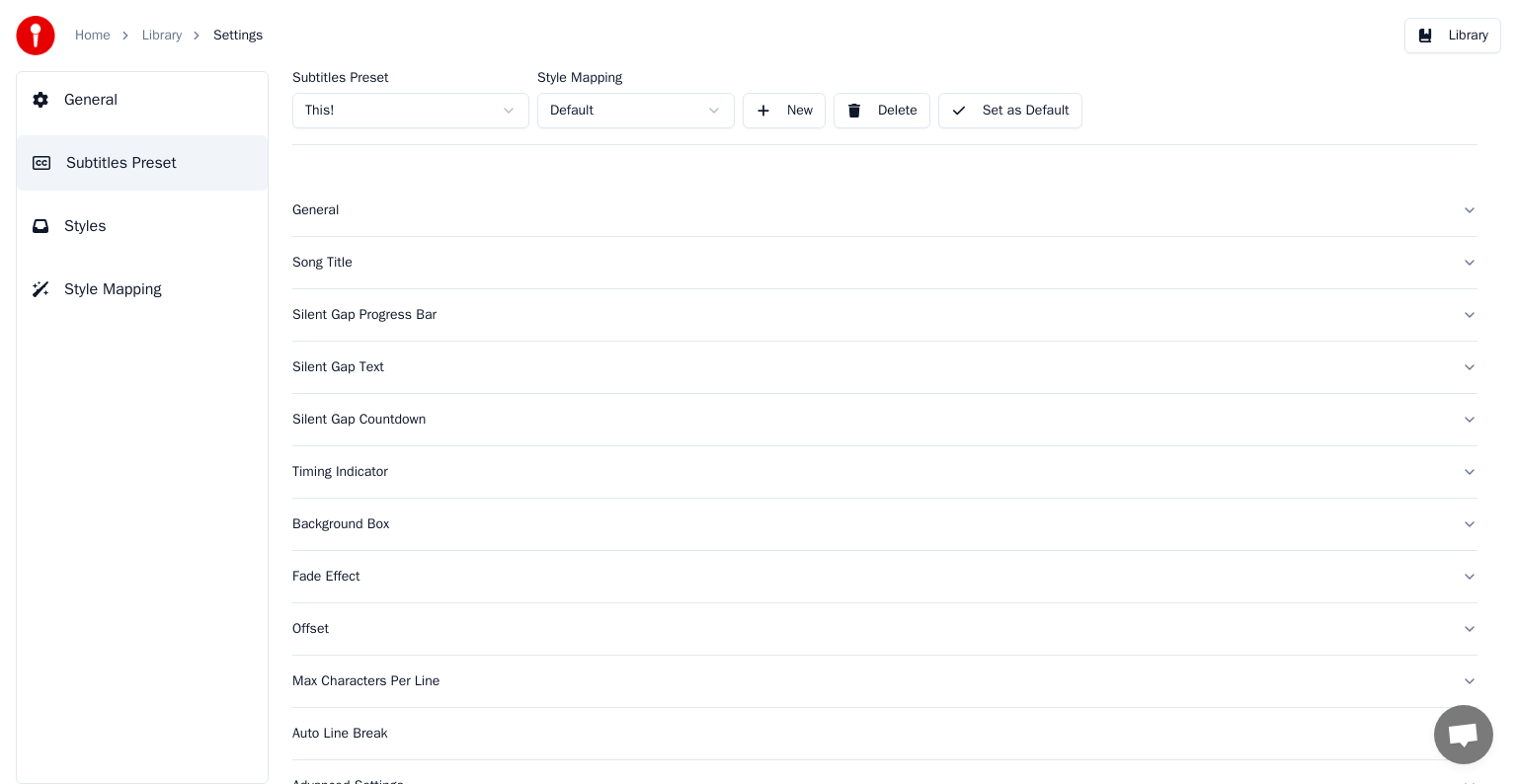 click on "Song Title" at bounding box center (869, 263) 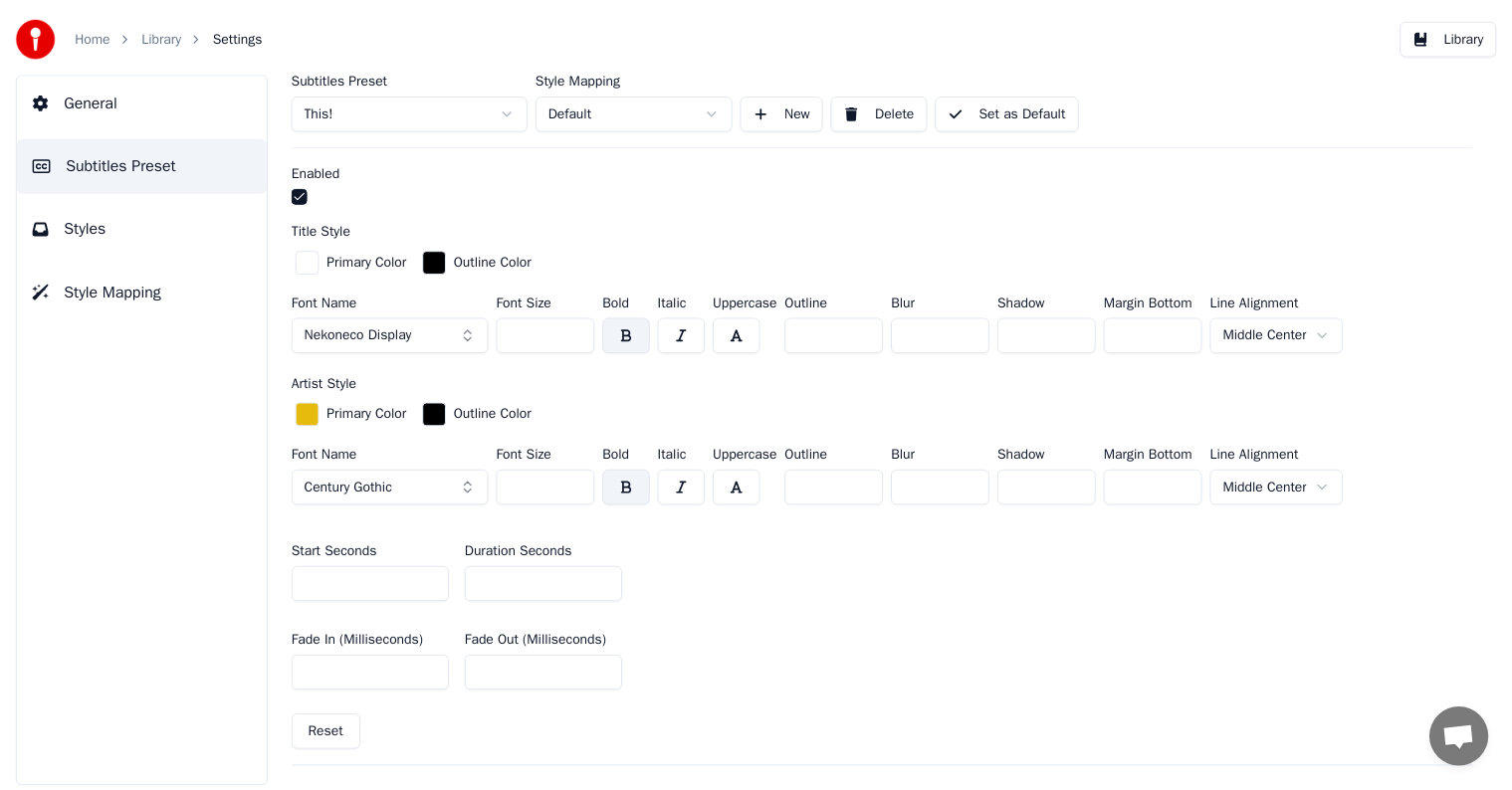 scroll, scrollTop: 597, scrollLeft: 0, axis: vertical 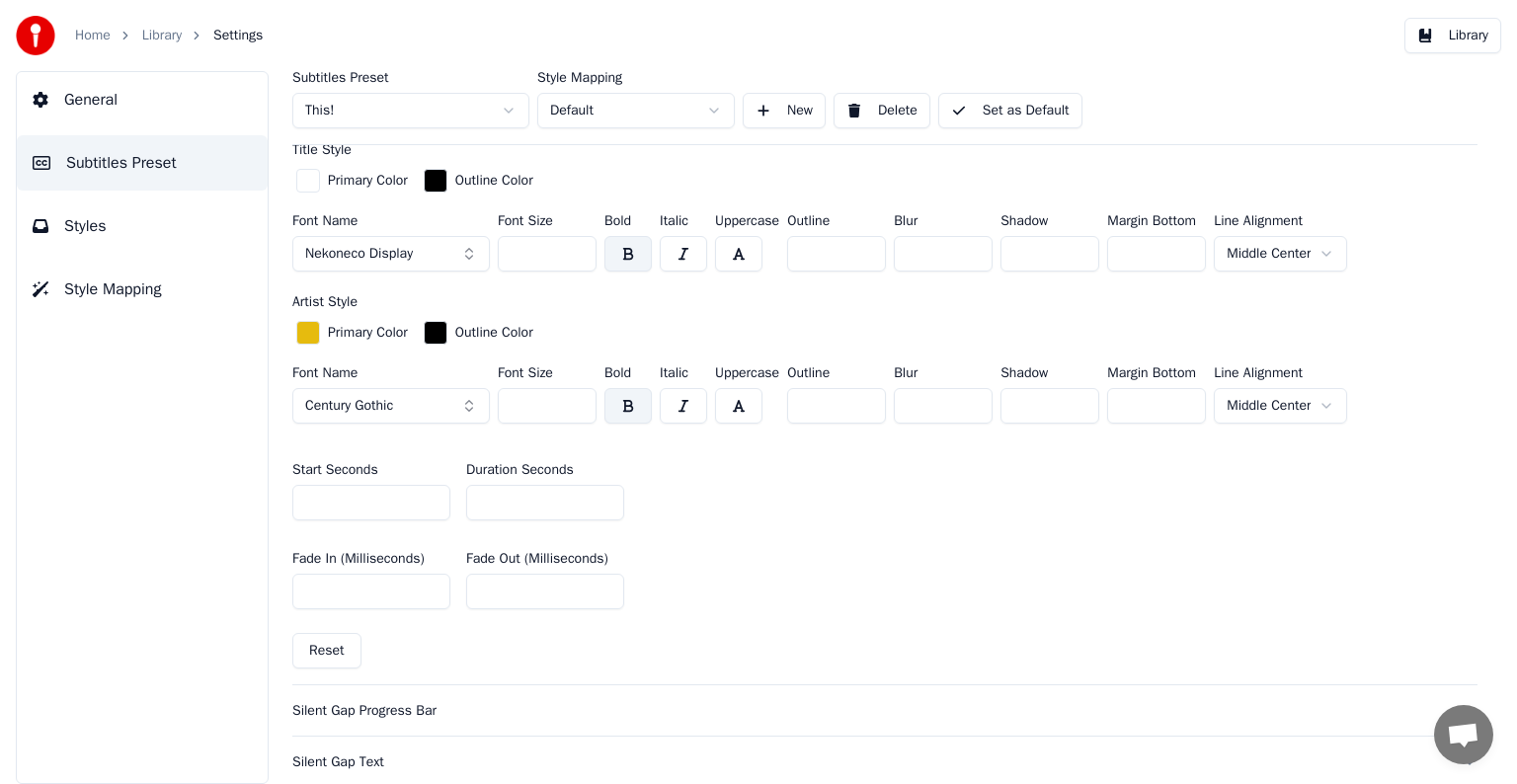 click on "**" at bounding box center (545, 503) 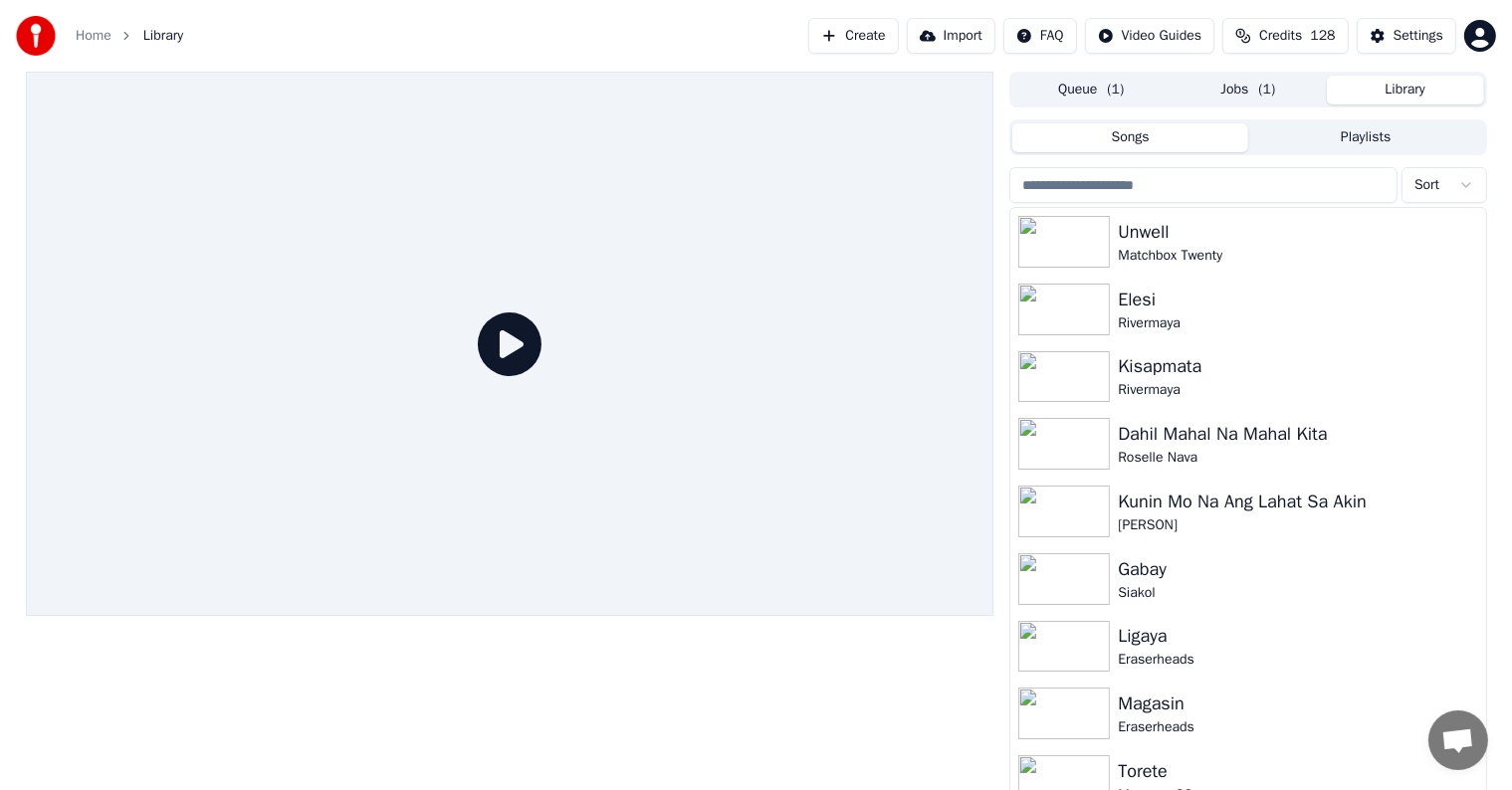 click at bounding box center [1203, 185] 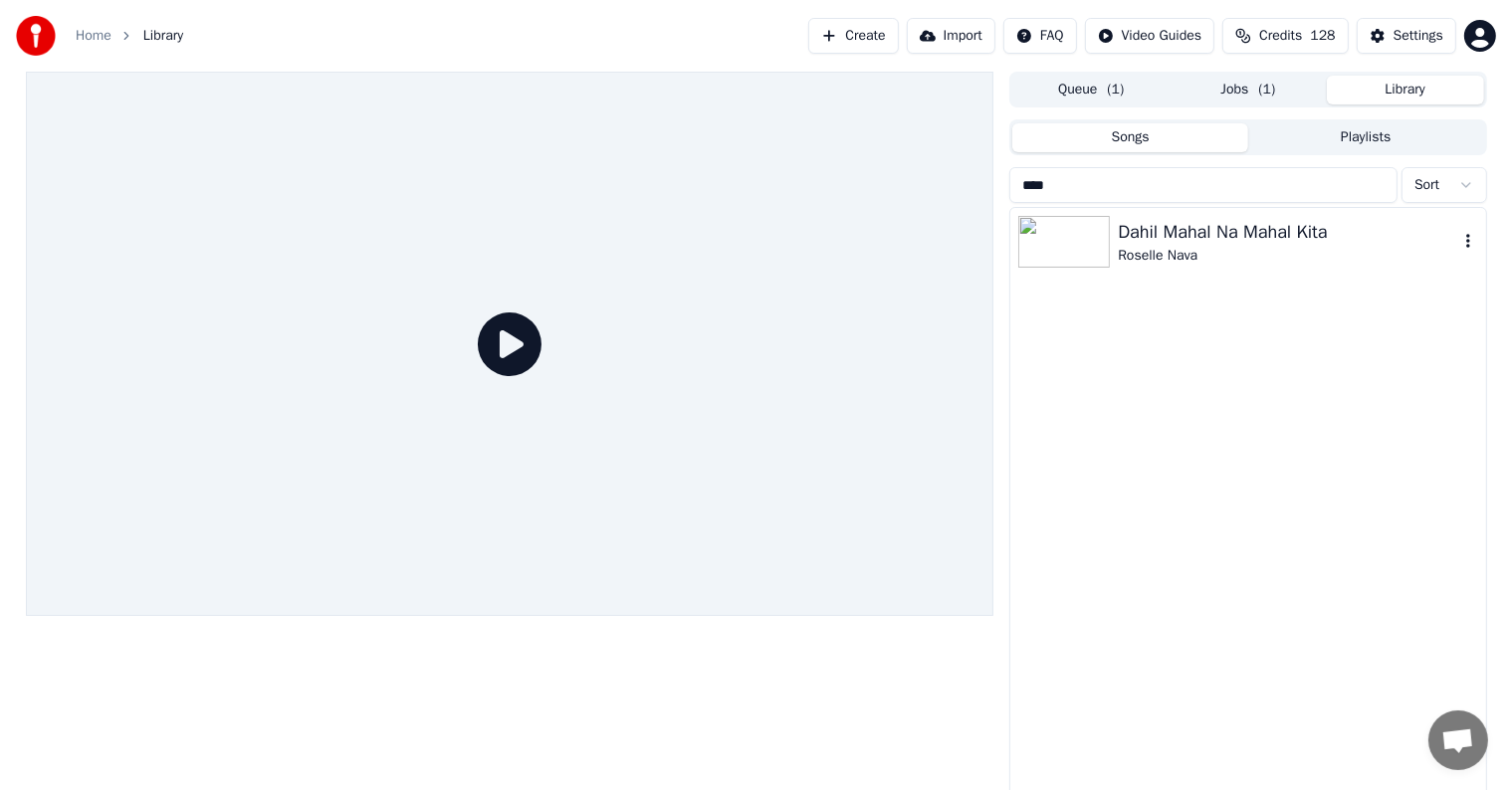 type on "****" 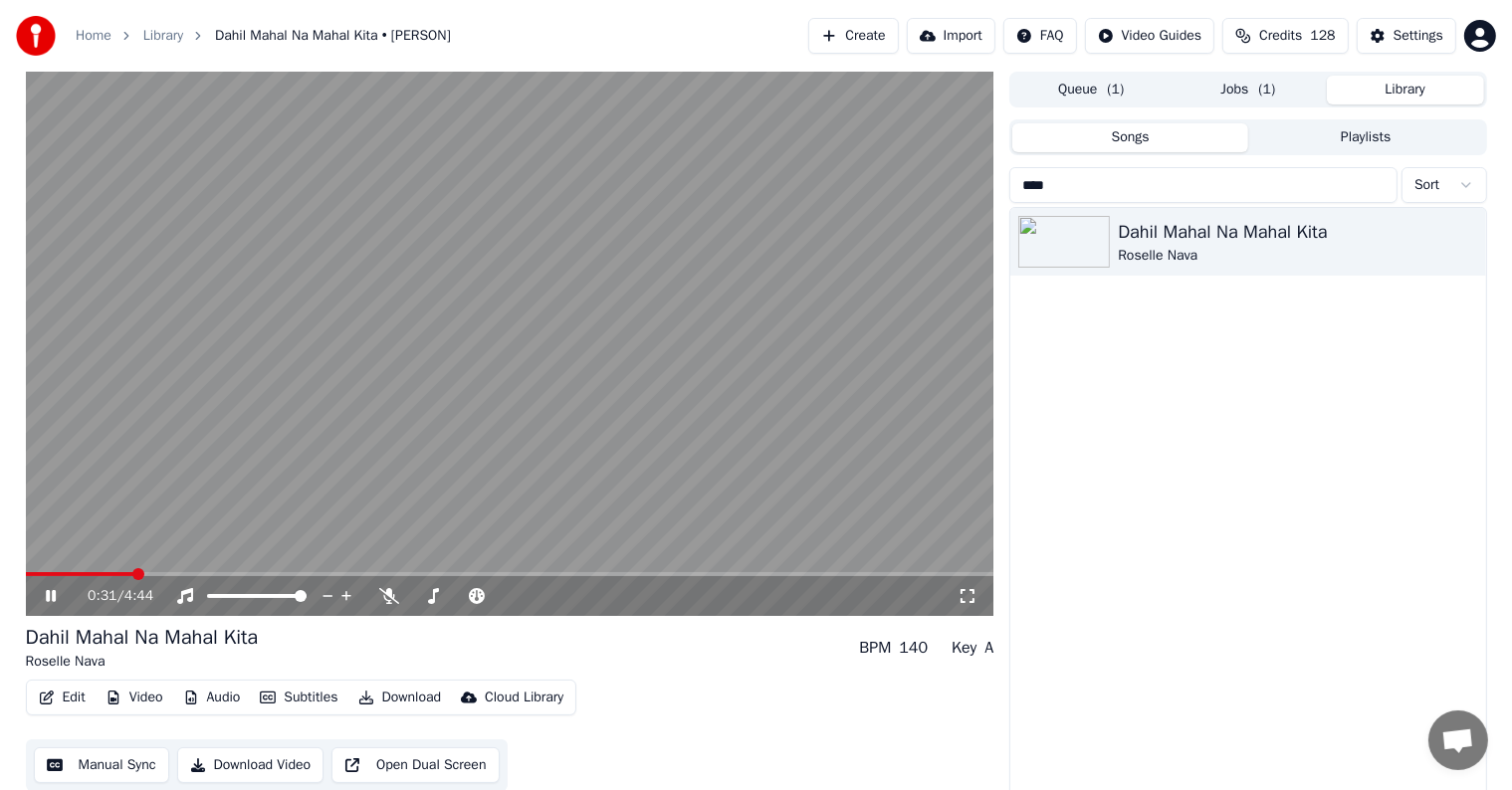 click 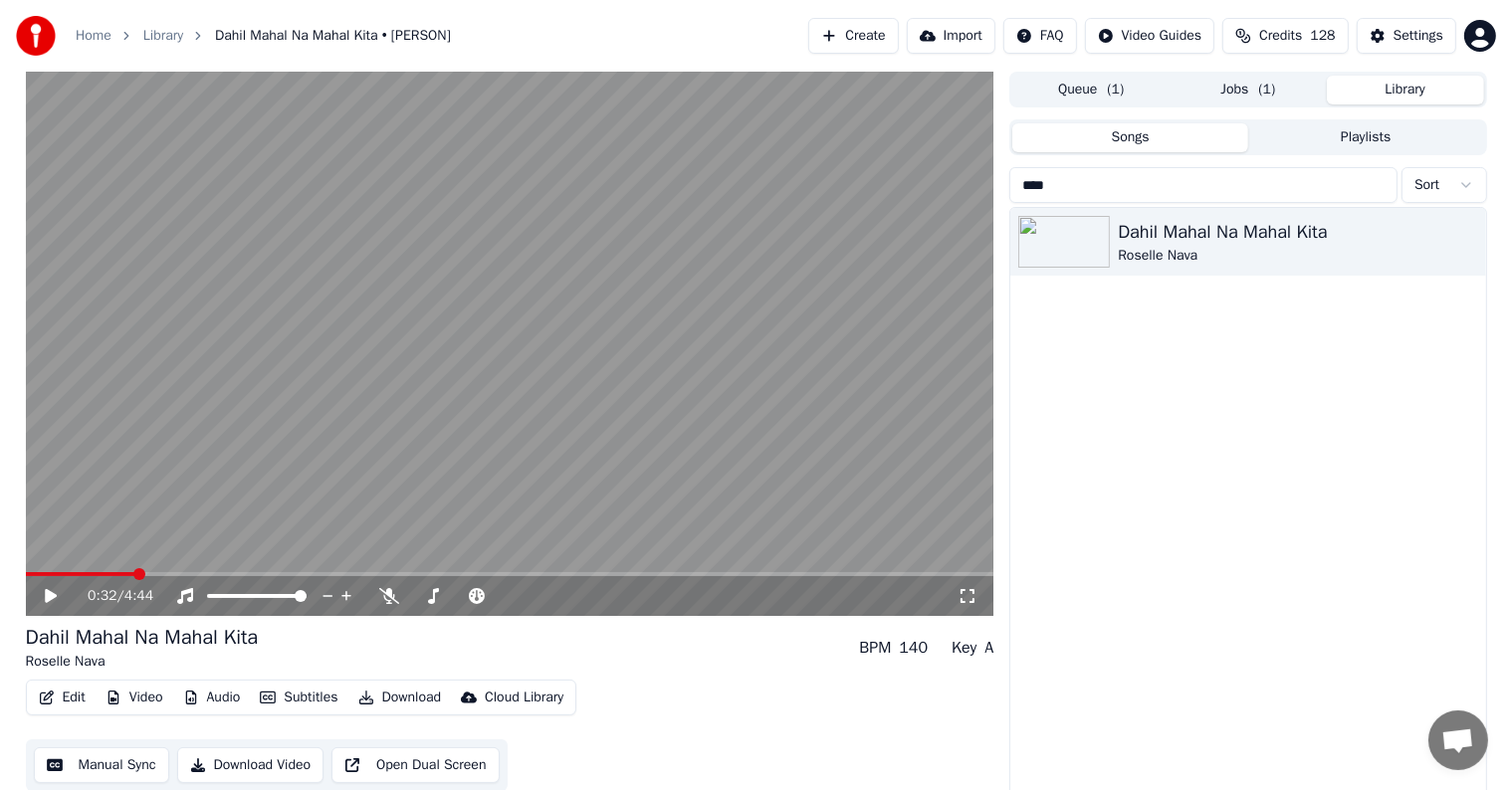 click on "Manual Sync" at bounding box center [102, 765] 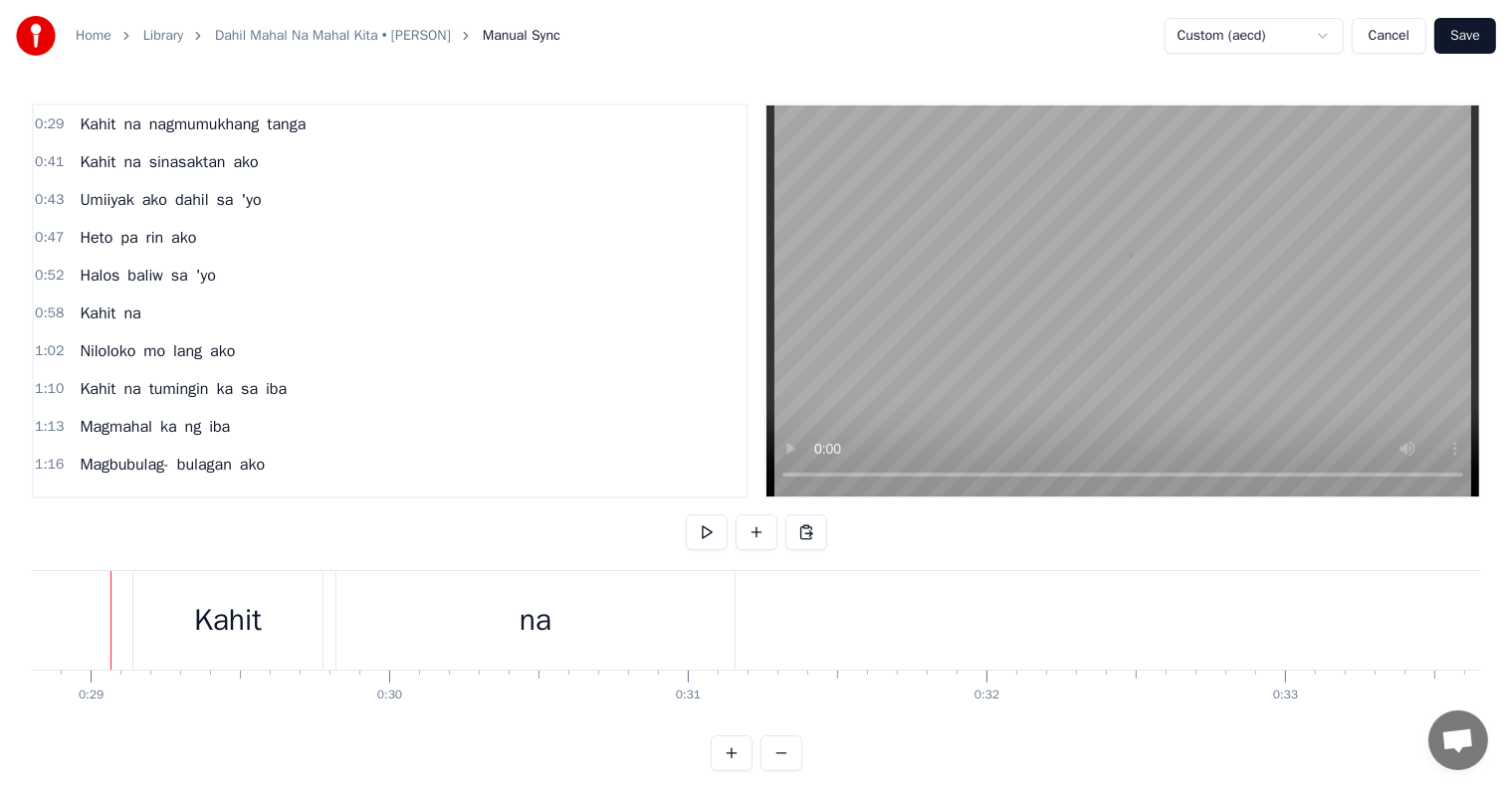 scroll, scrollTop: 0, scrollLeft: 8579, axis: horizontal 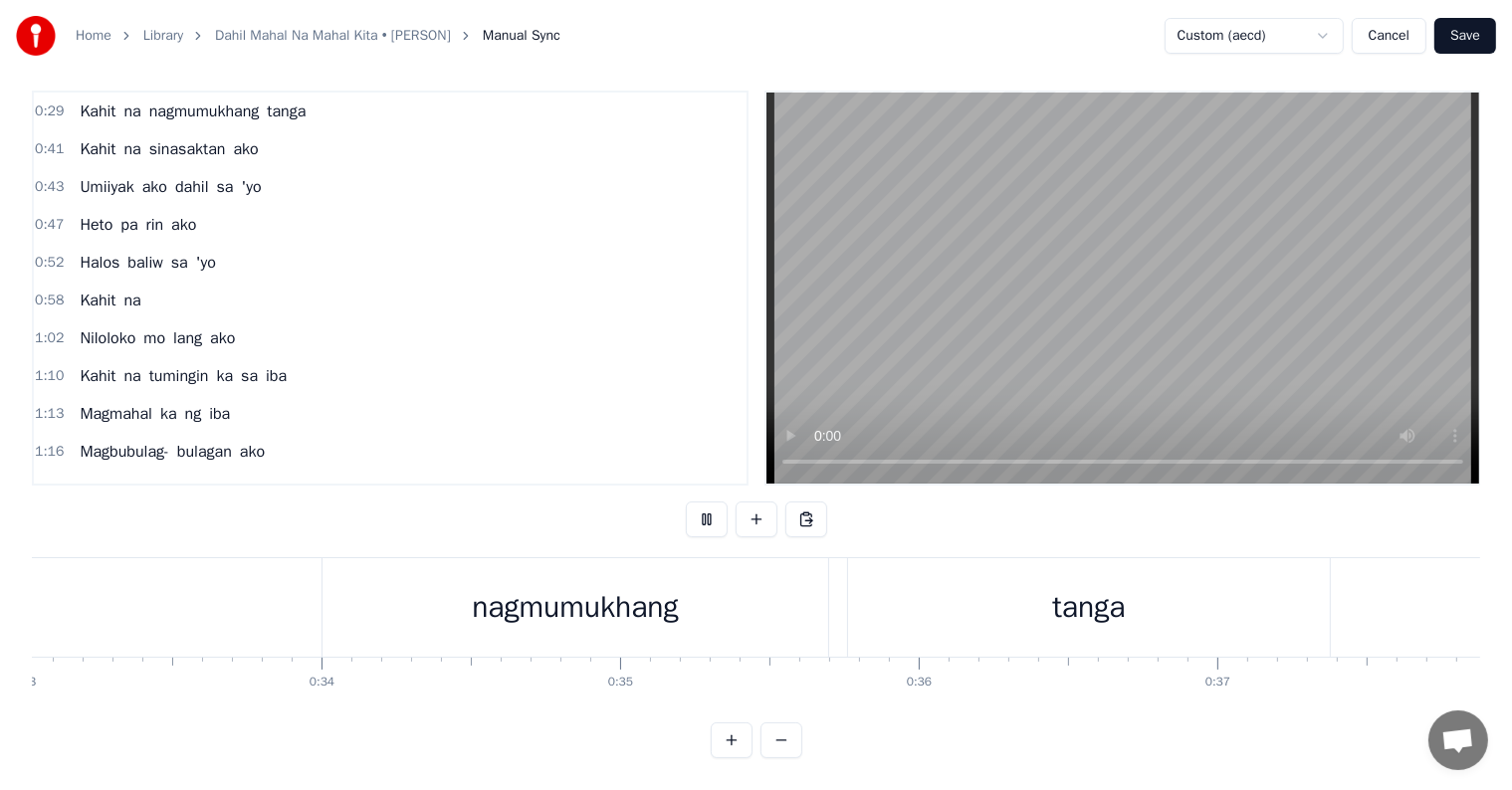 type 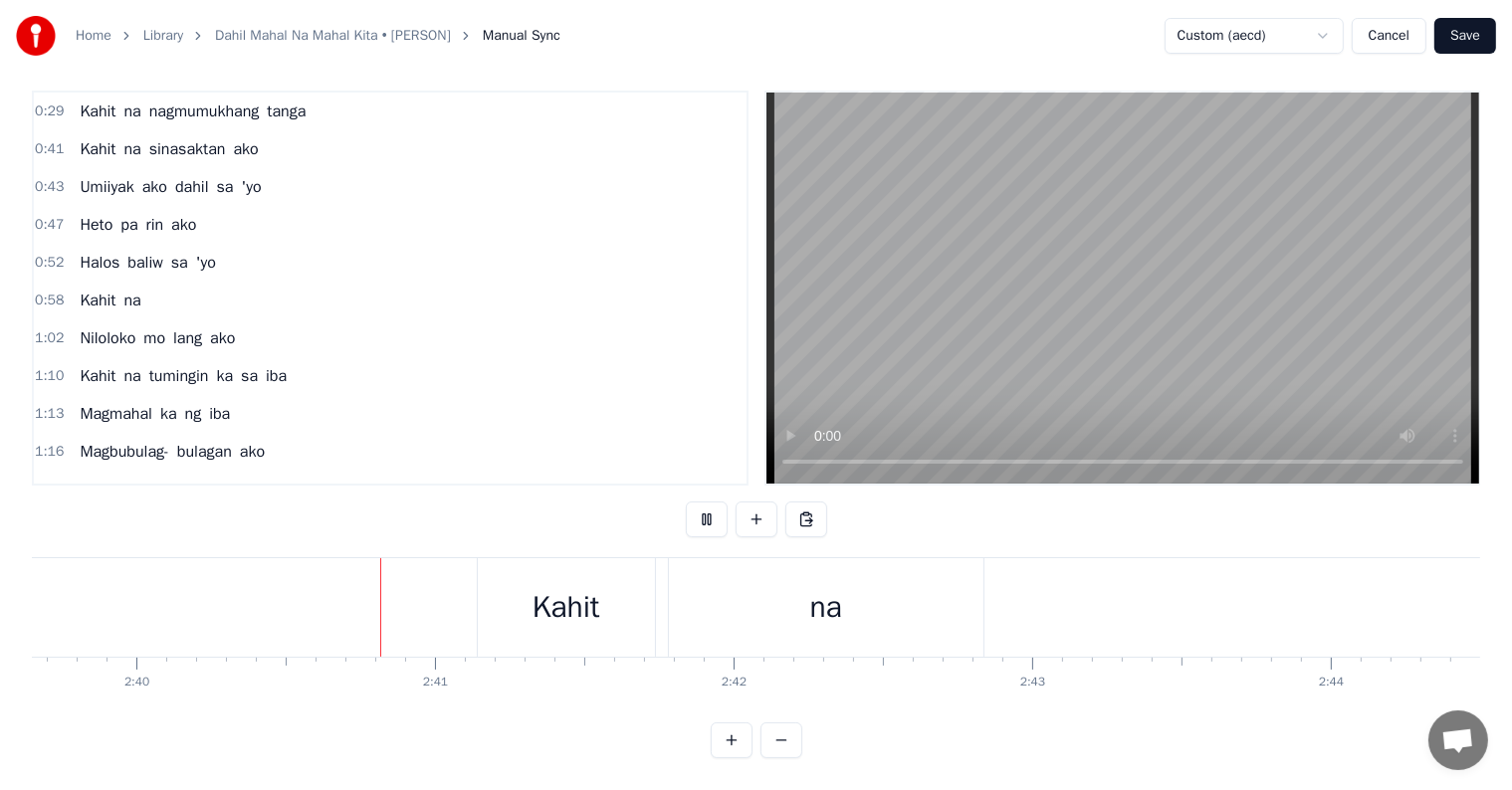 scroll, scrollTop: 0, scrollLeft: 47675, axis: horizontal 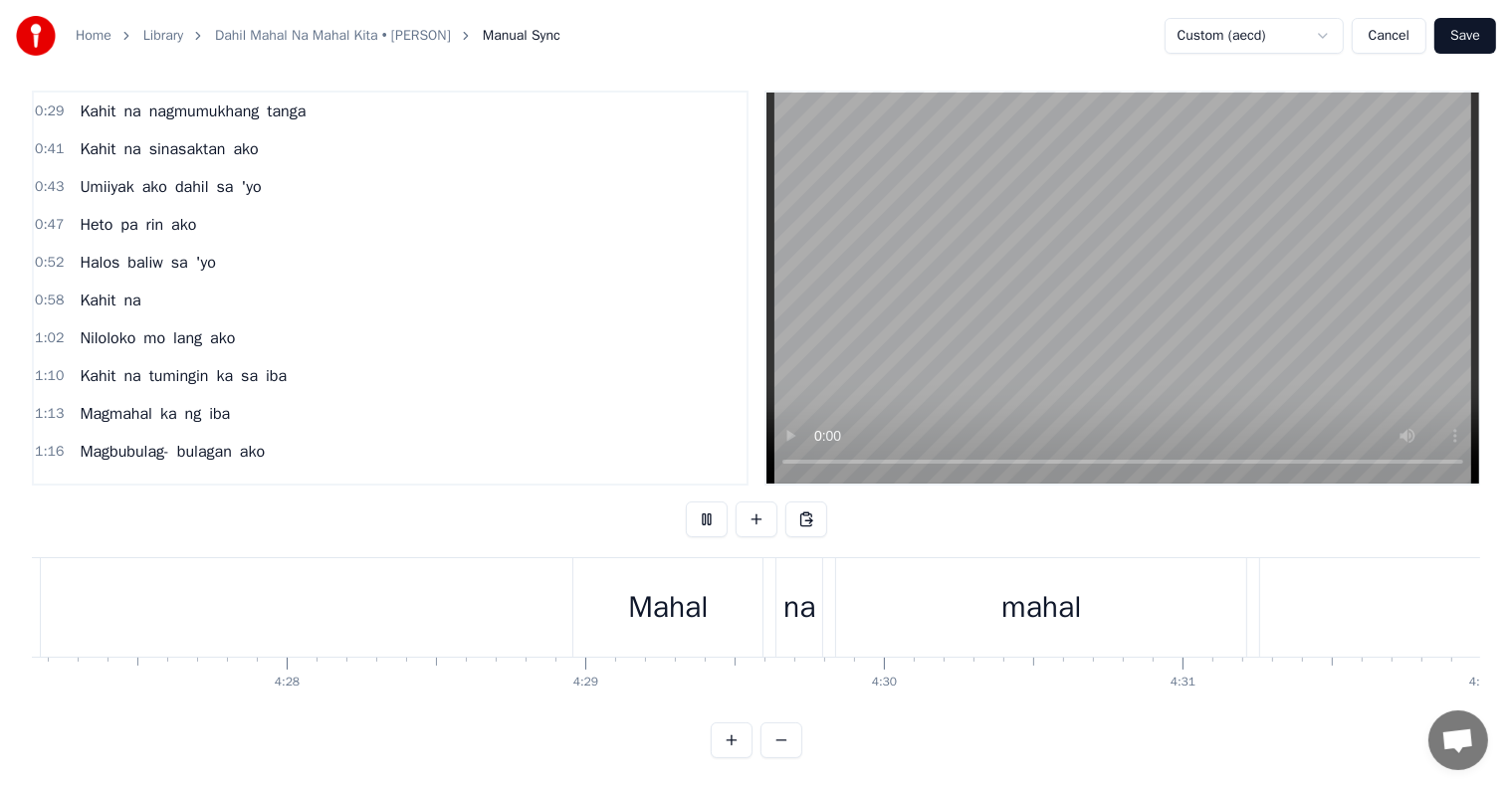 click on "Save" at bounding box center (1465, 36) 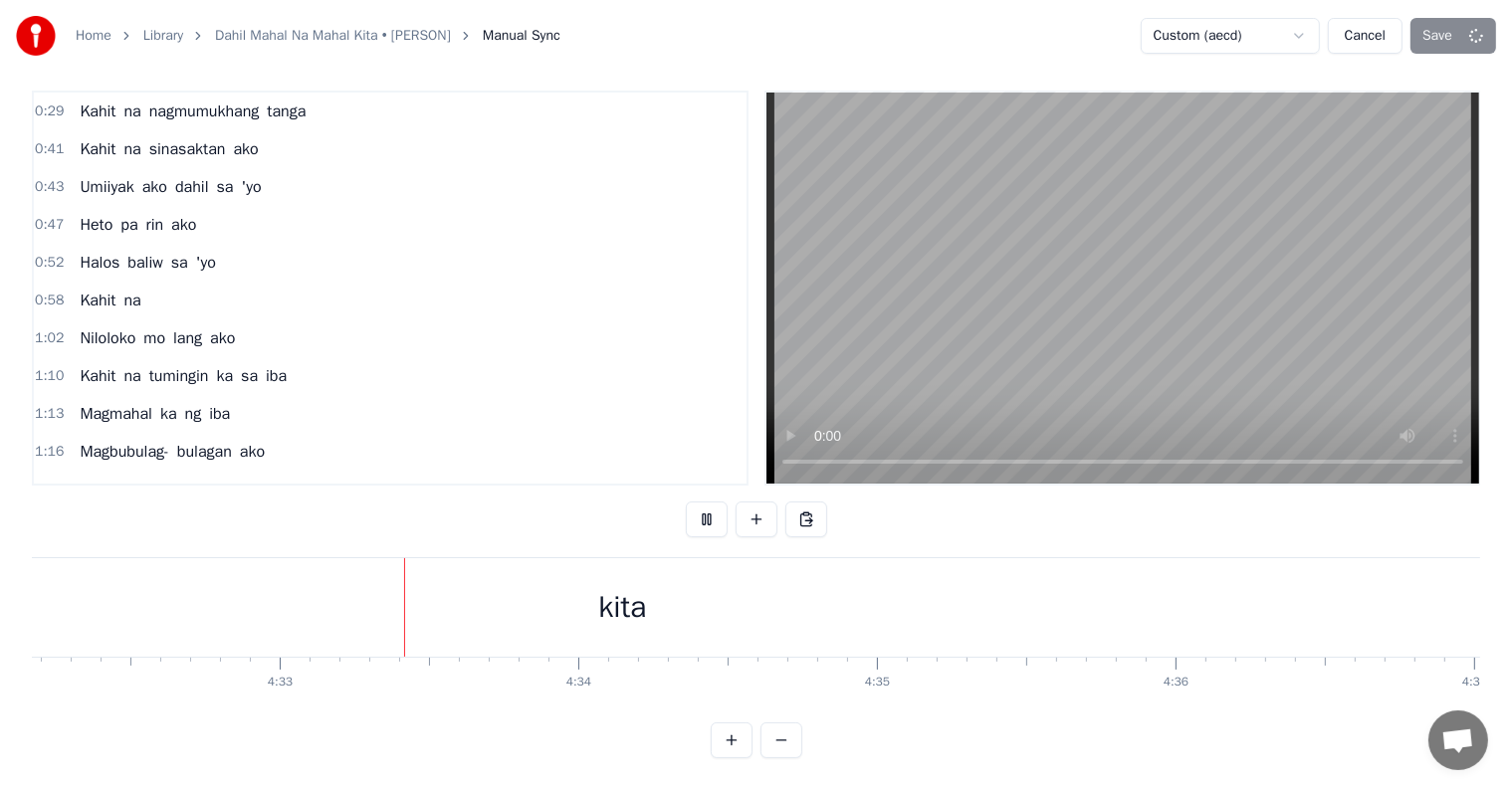scroll, scrollTop: 0, scrollLeft: 81291, axis: horizontal 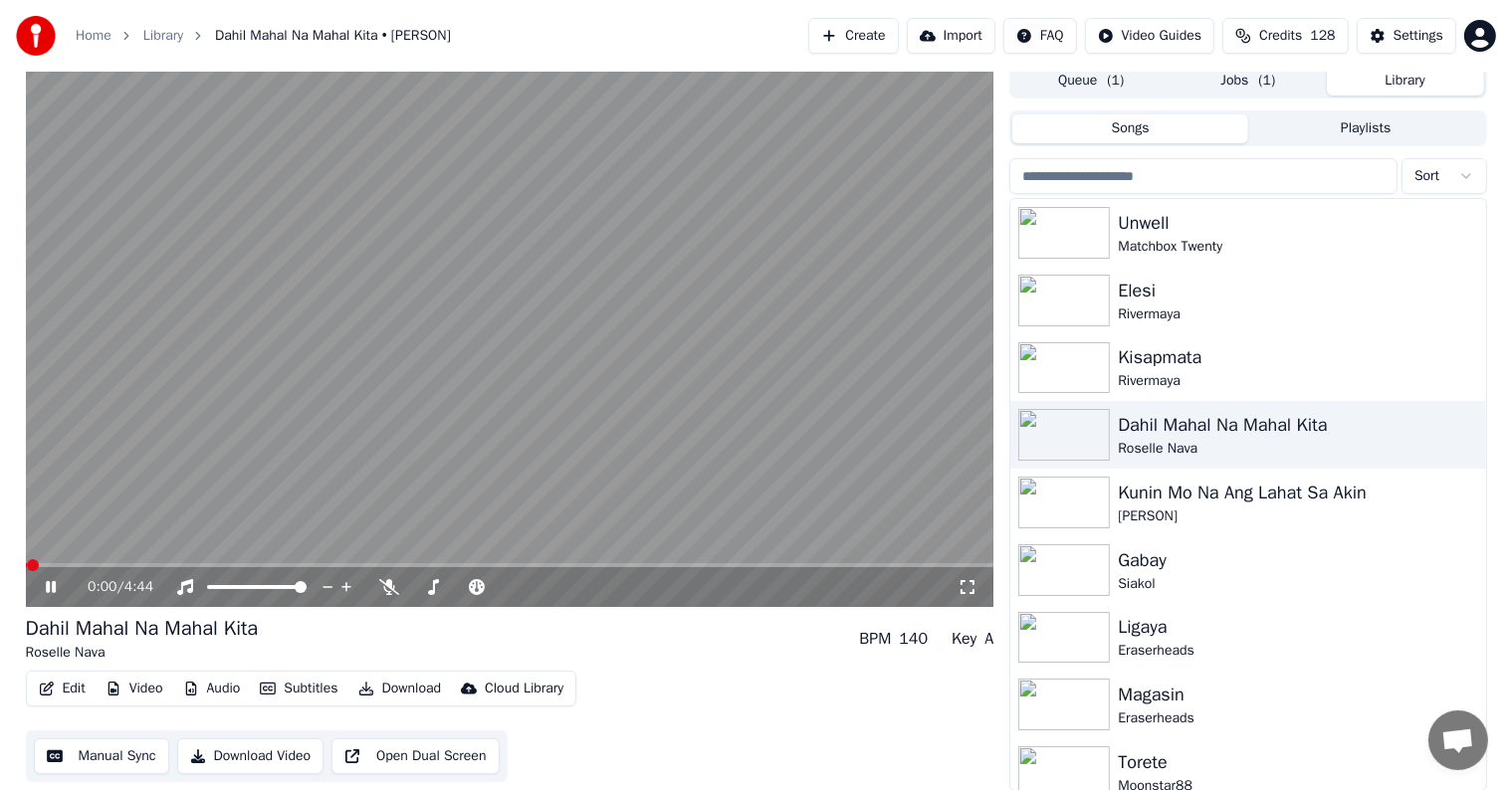 click 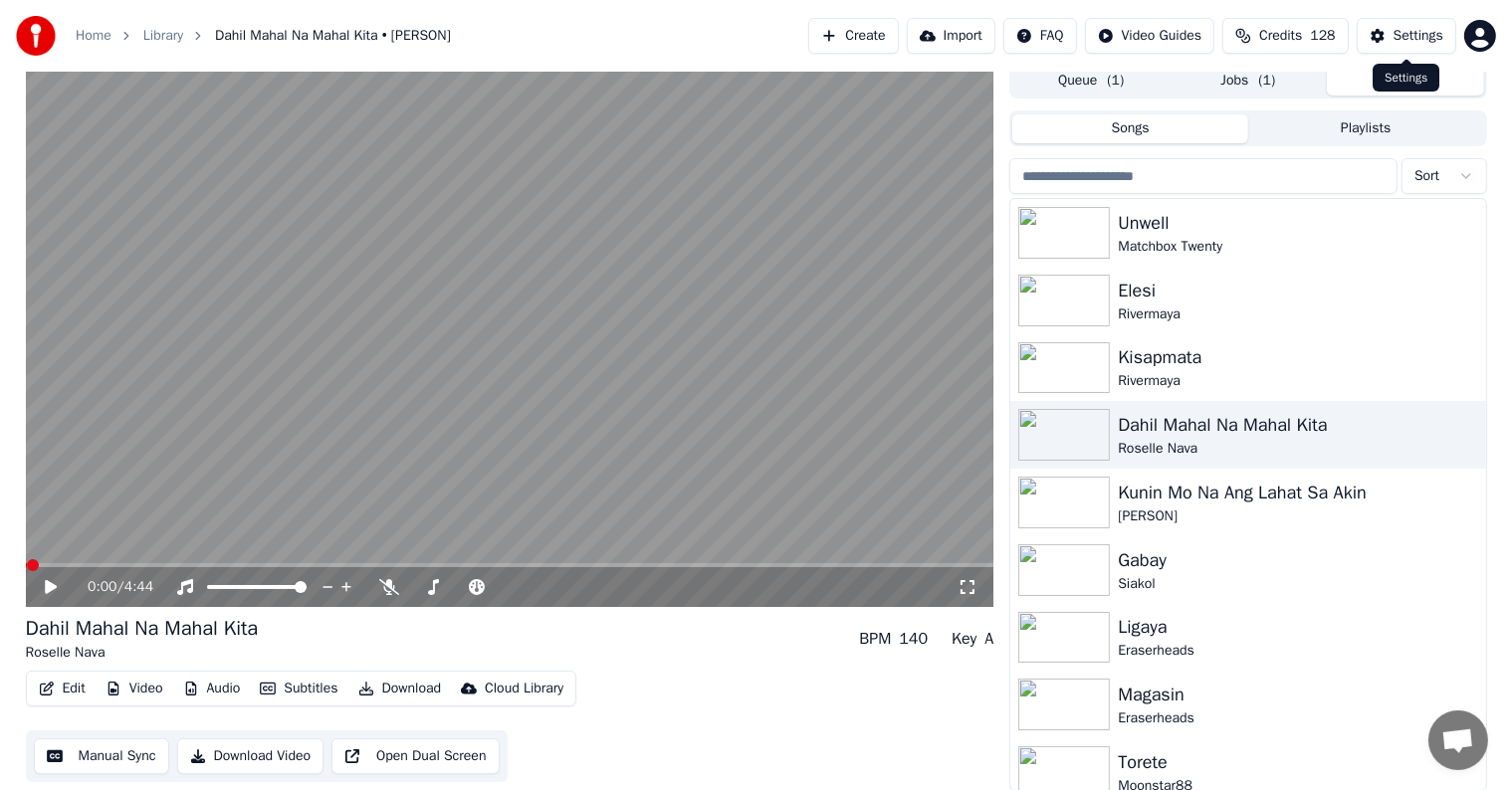 click on "Settings" at bounding box center (1418, 36) 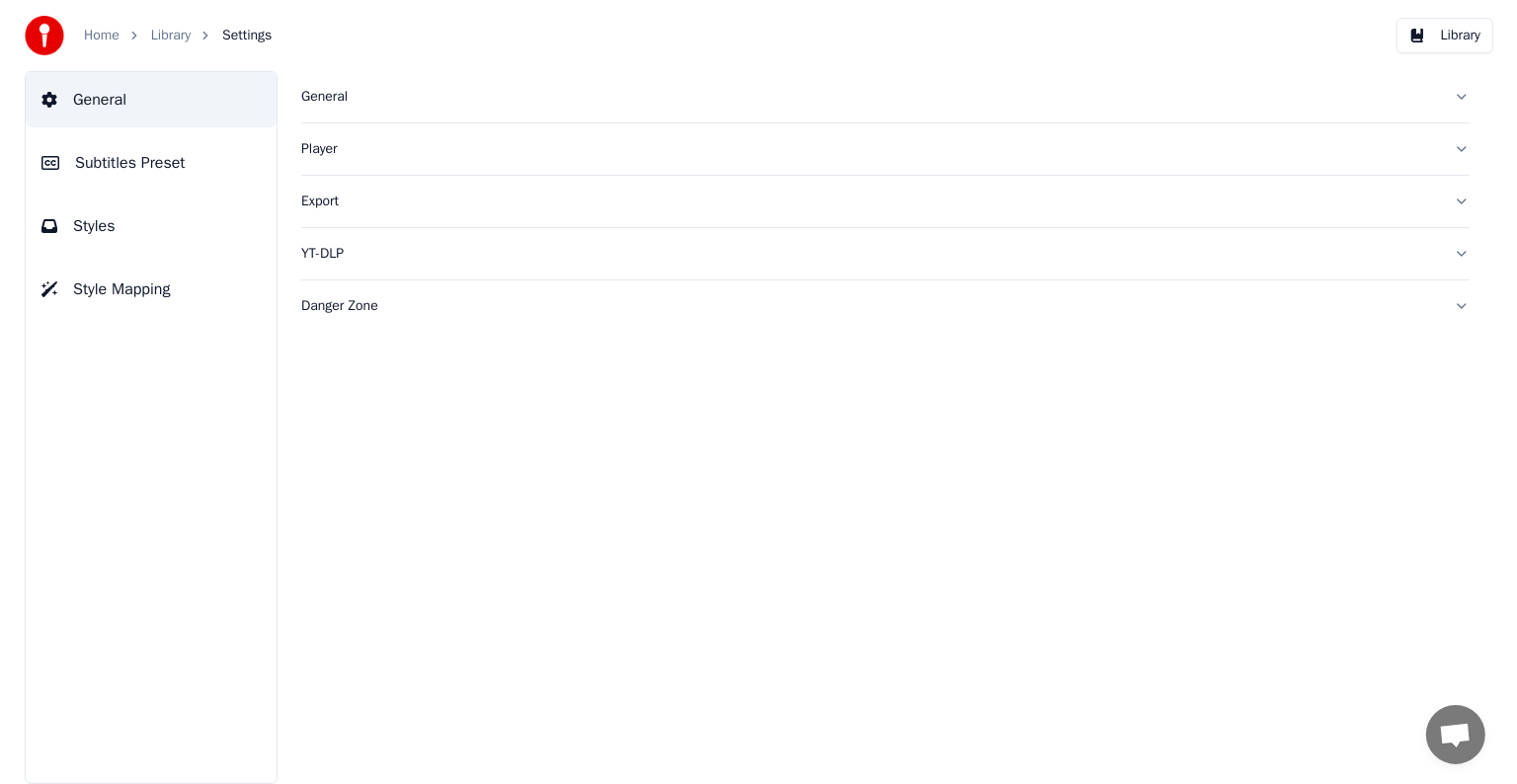 scroll, scrollTop: 0, scrollLeft: 0, axis: both 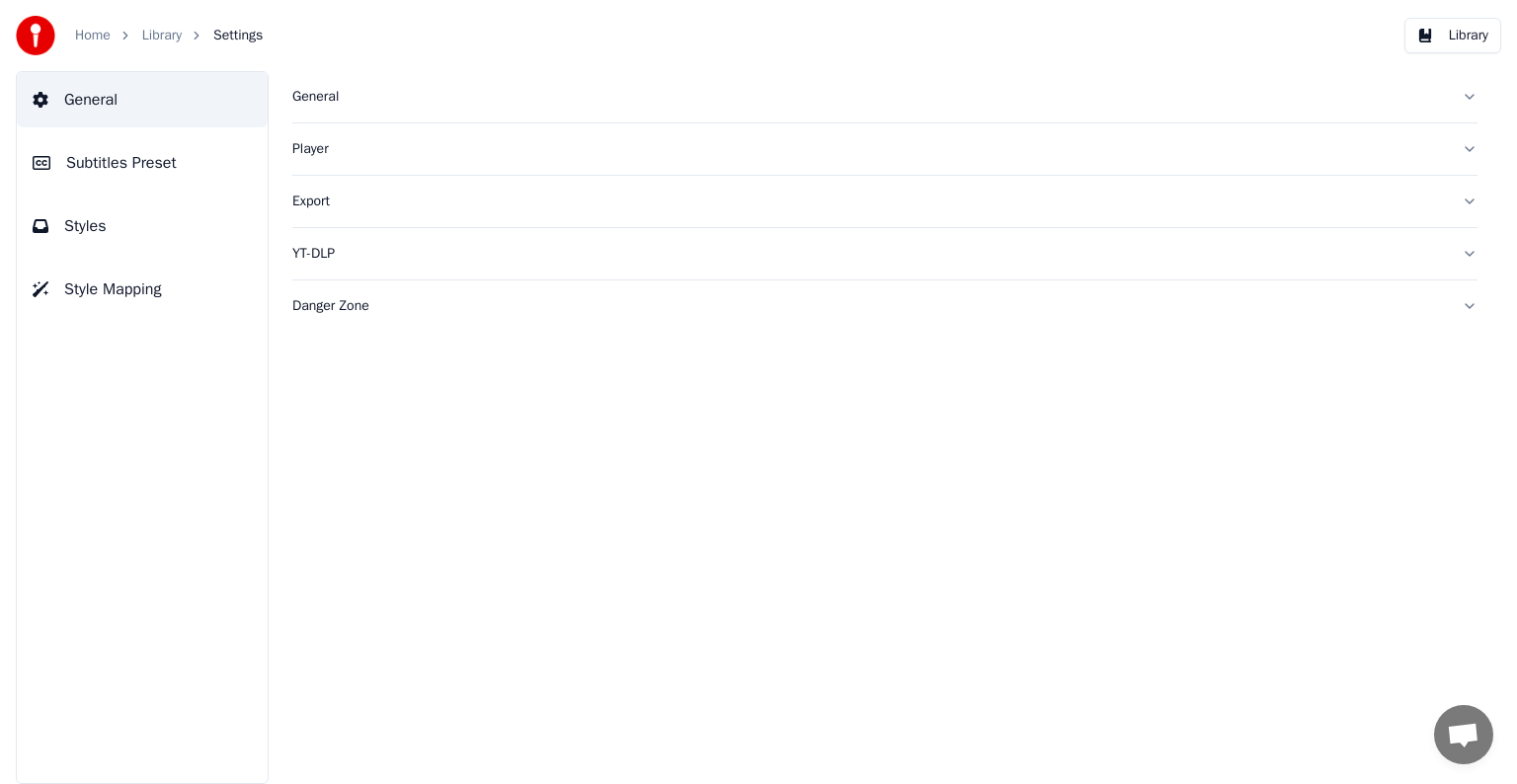 click on "Subtitles Preset" at bounding box center [121, 163] 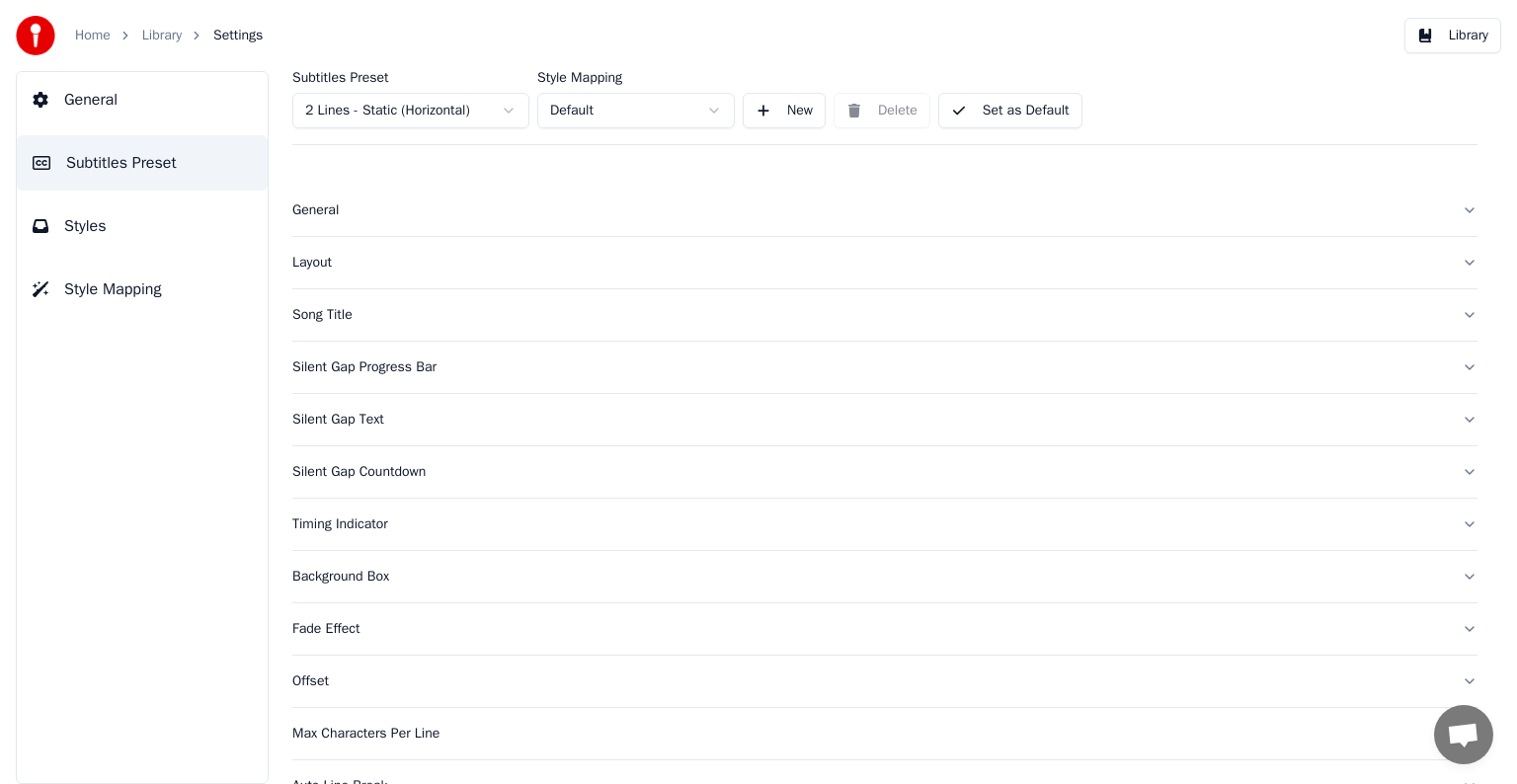 click on "Home Library Settings Library General Subtitles Preset Styles Style Mapping Subtitles Preset 2 Lines - Static (Horizontal) Style Mapping Default New Delete Set as Default General Layout Song Title Silent Gap Progress Bar Silent Gap Text Silent Gap Countdown Timing Indicator Background Box Fade Effect Offset Max Characters Per Line Auto Line Break Advanced Settings Chat Adam from Youka Desktop More channels Continue on Email Offline. Please reload the page. No messages can be received or sent for now. Youka Desktop Hello! How can I help you? Sunday, 20 July Hi! I'ts me again. The lyrics are not appearing. Even editing to add lyrics again, it's not appearing. I already spent 22 credits for this please check 7/20/2025 Monday, 21 July Adam Hey, credits should refunded automatically in case of failure, please let me check 7/21/2025 yeah but credits are used again in adding the lyrics in the song that supposed to be good in the first place 7/21/2025 Adam I added 22 more credits to your account. 7/21/2025" at bounding box center [758, 392] 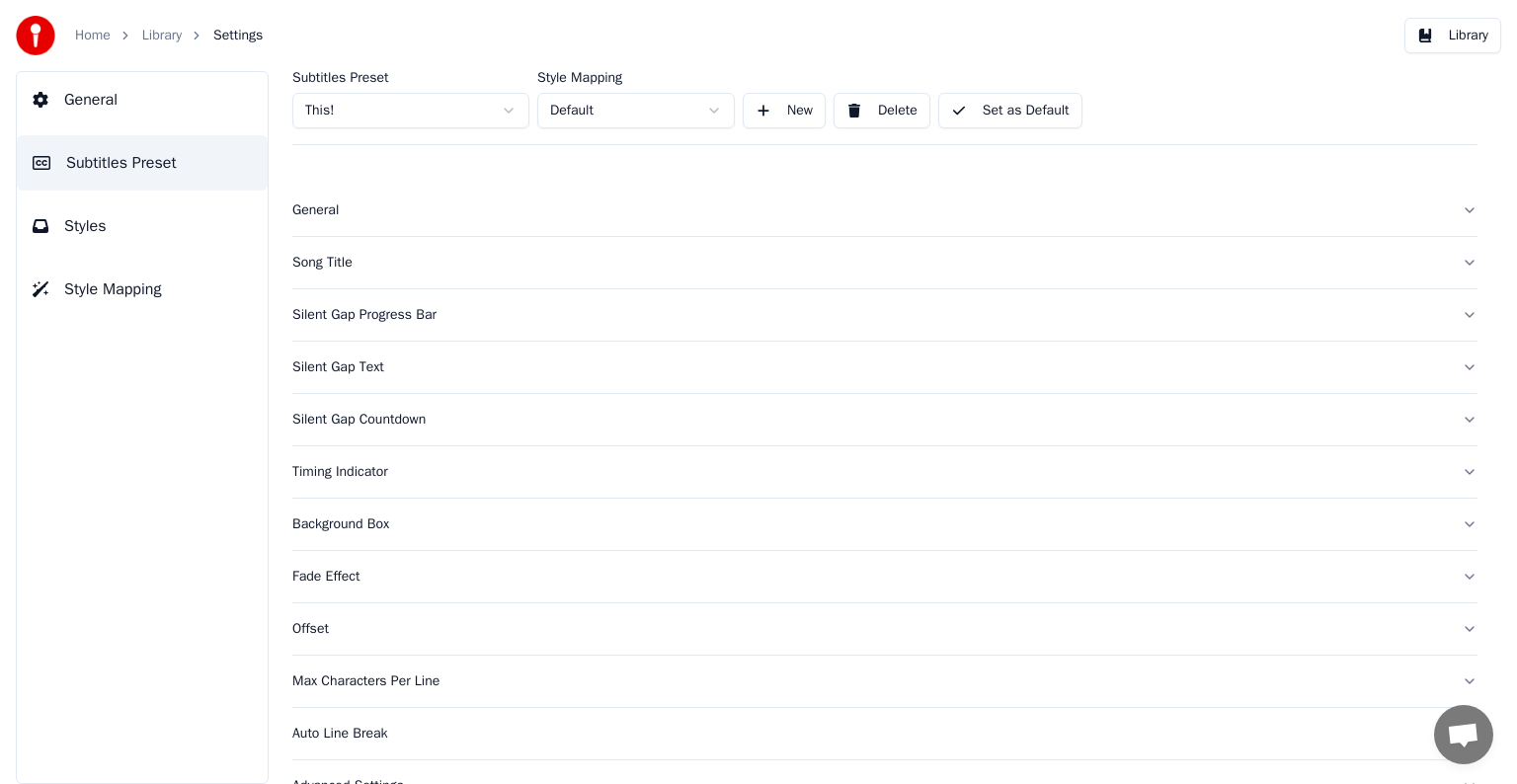 click on "Song Title" at bounding box center [869, 263] 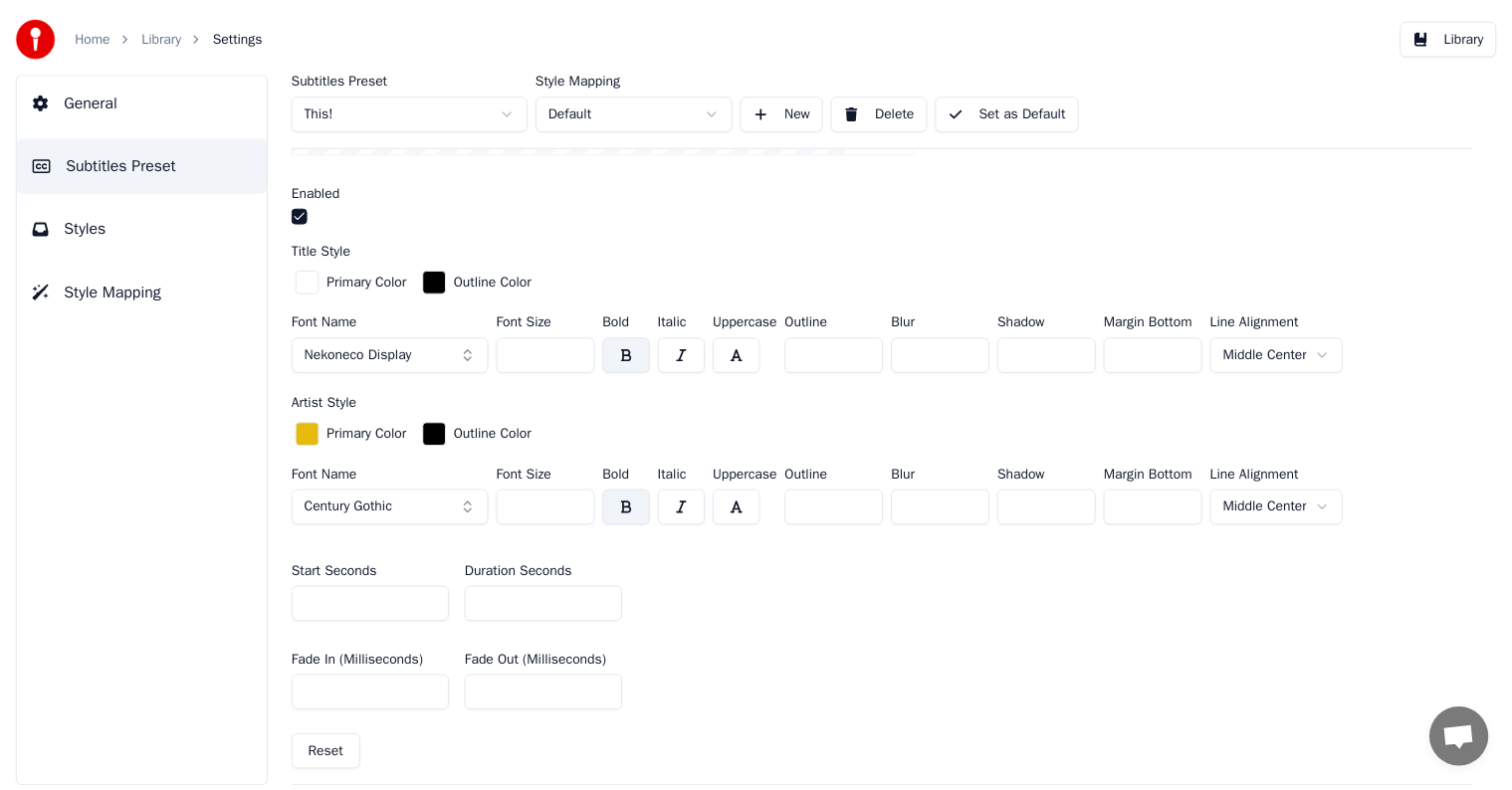 scroll, scrollTop: 597, scrollLeft: 0, axis: vertical 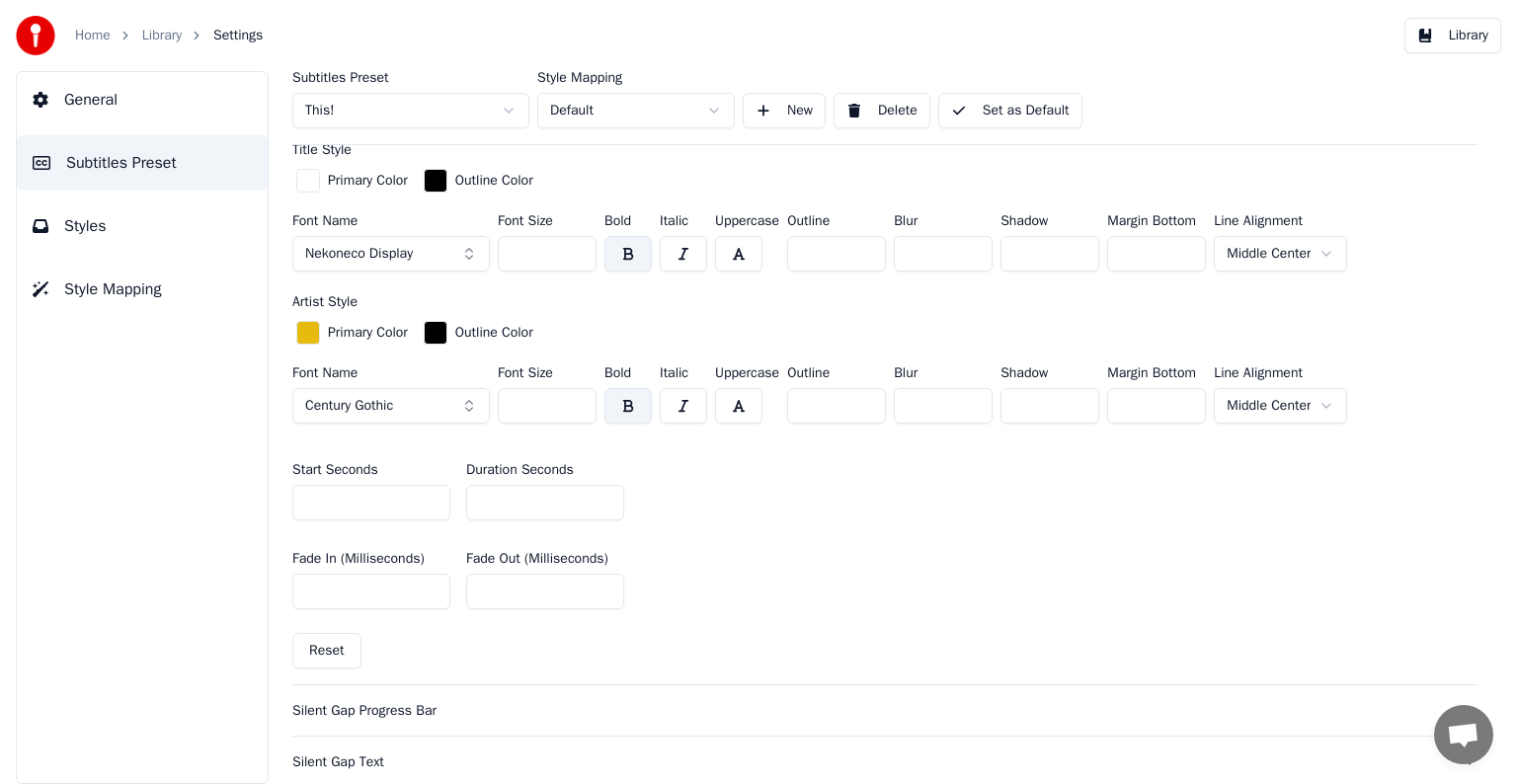 type on "**" 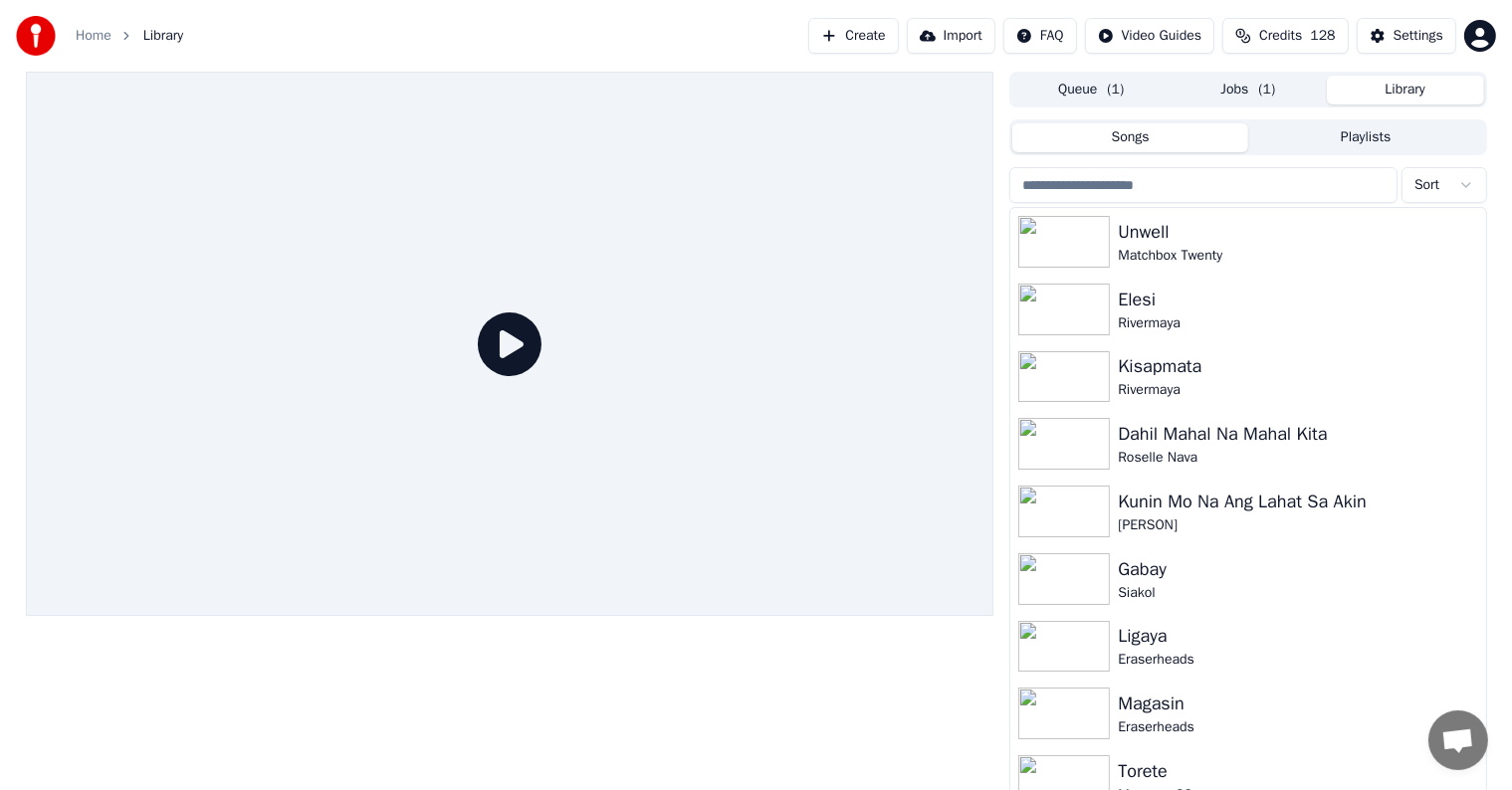 click at bounding box center [1203, 185] 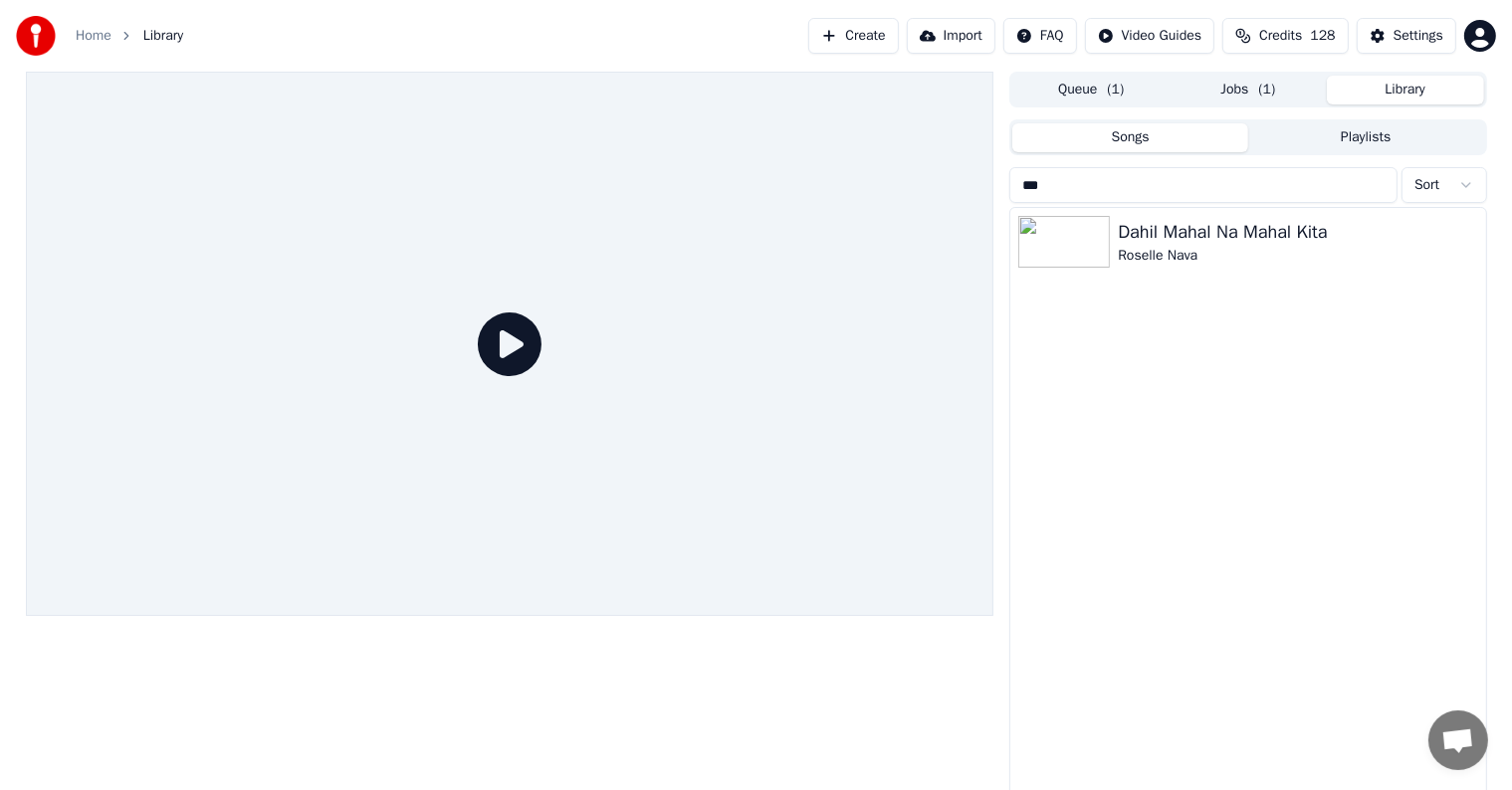 type on "***" 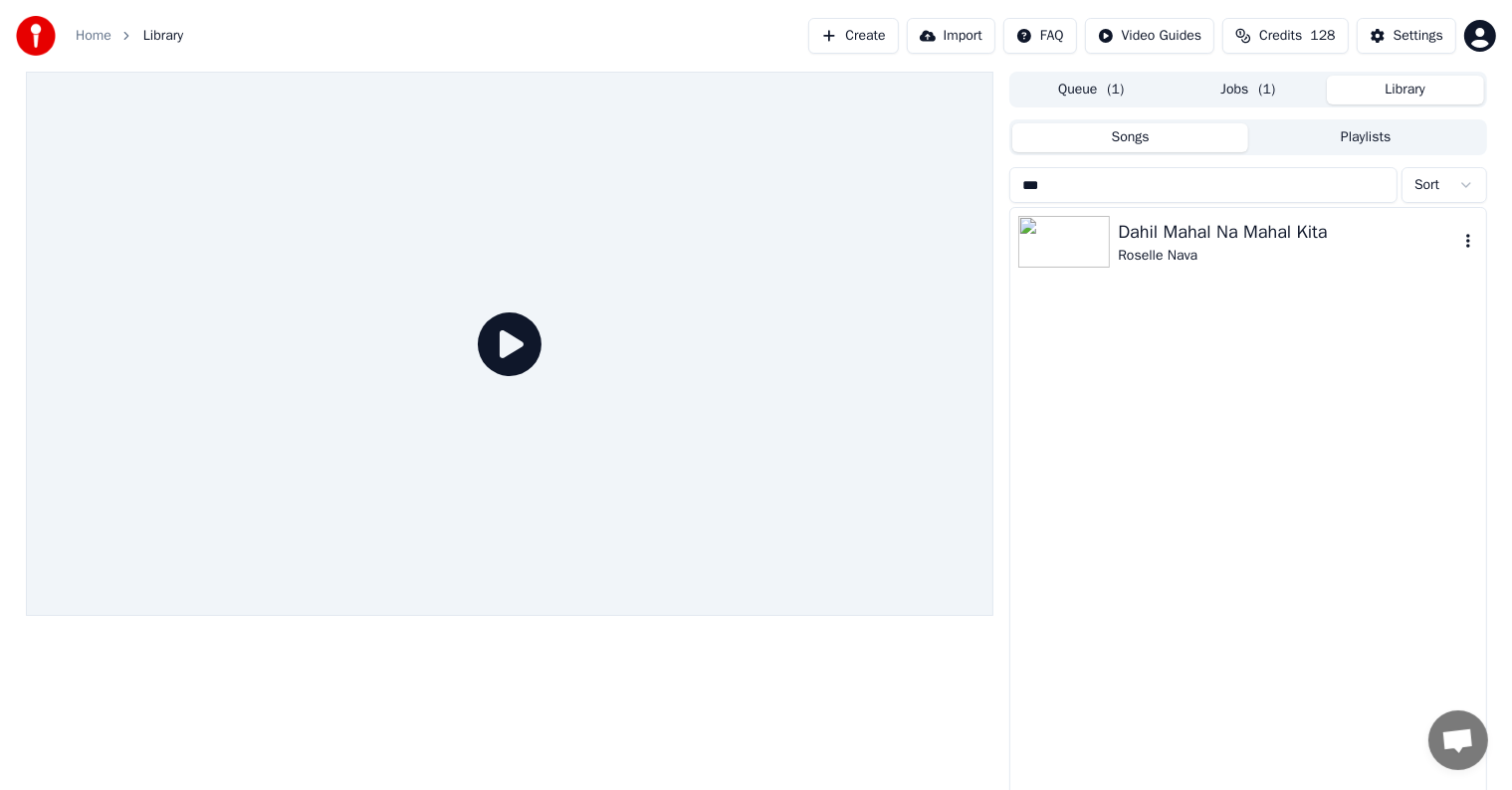 click on "Roselle Nava" at bounding box center [1287, 256] 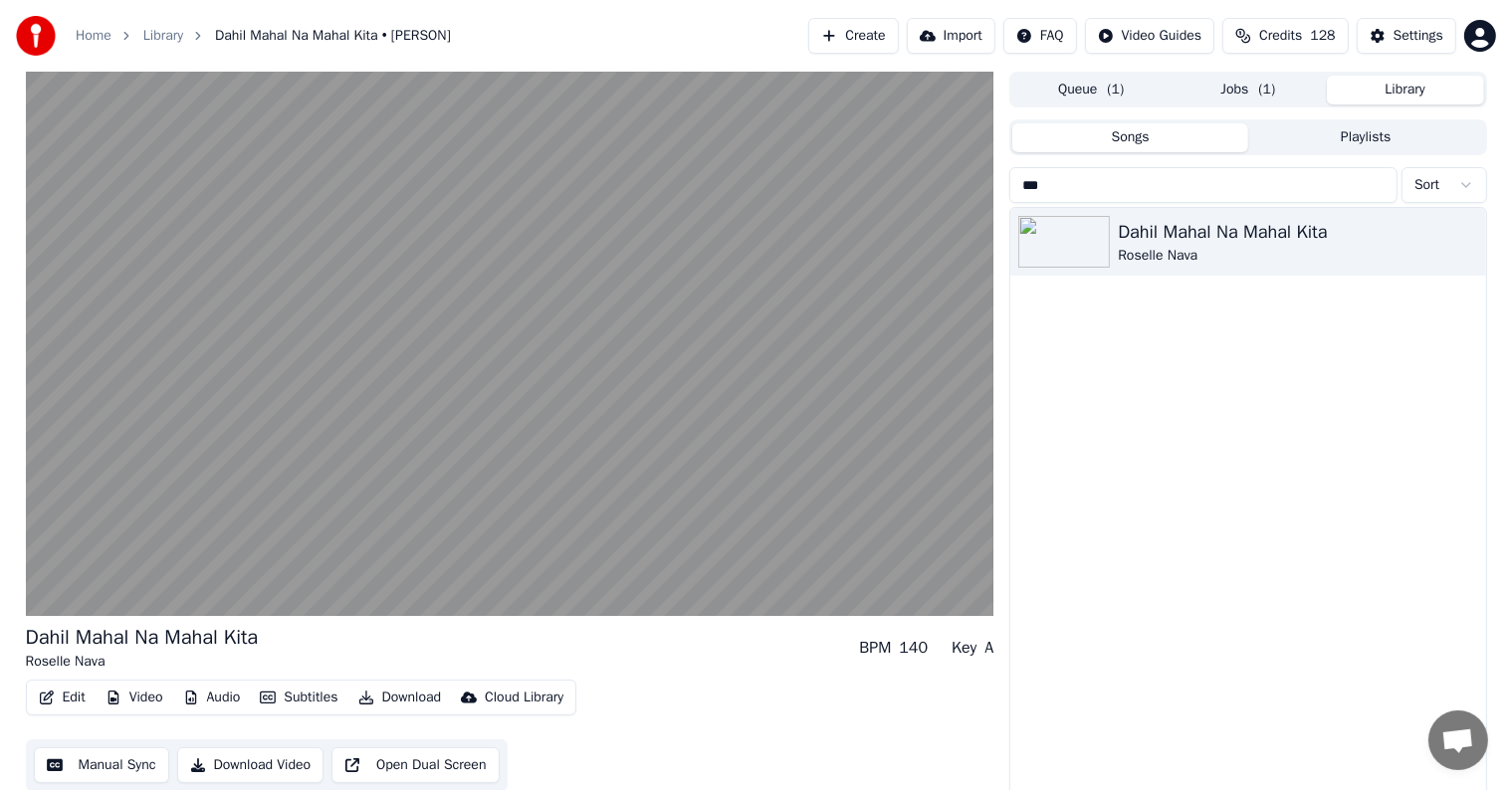 click on "Download" at bounding box center [400, 697] 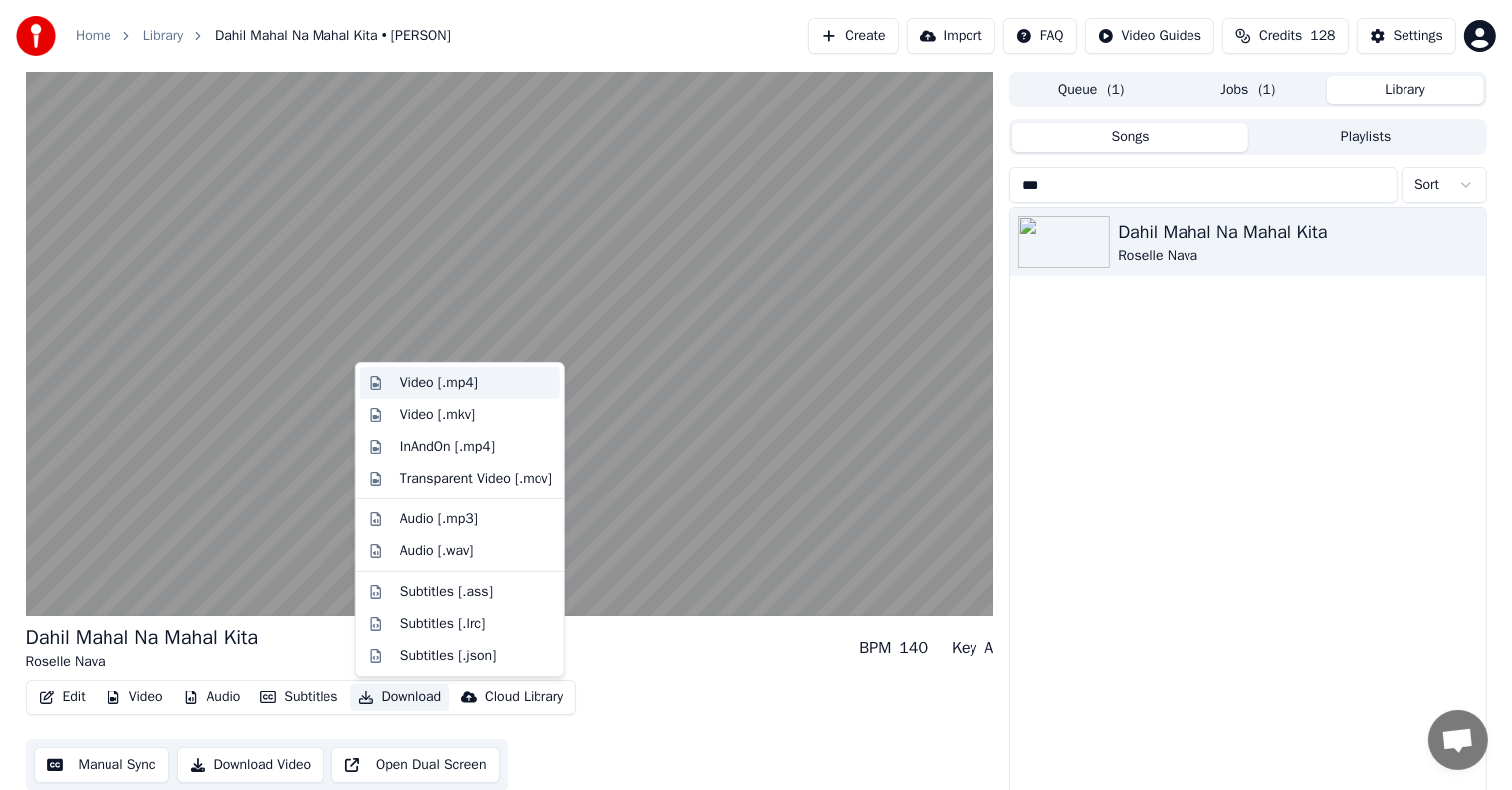 click on "Video [.mp4]" at bounding box center [439, 383] 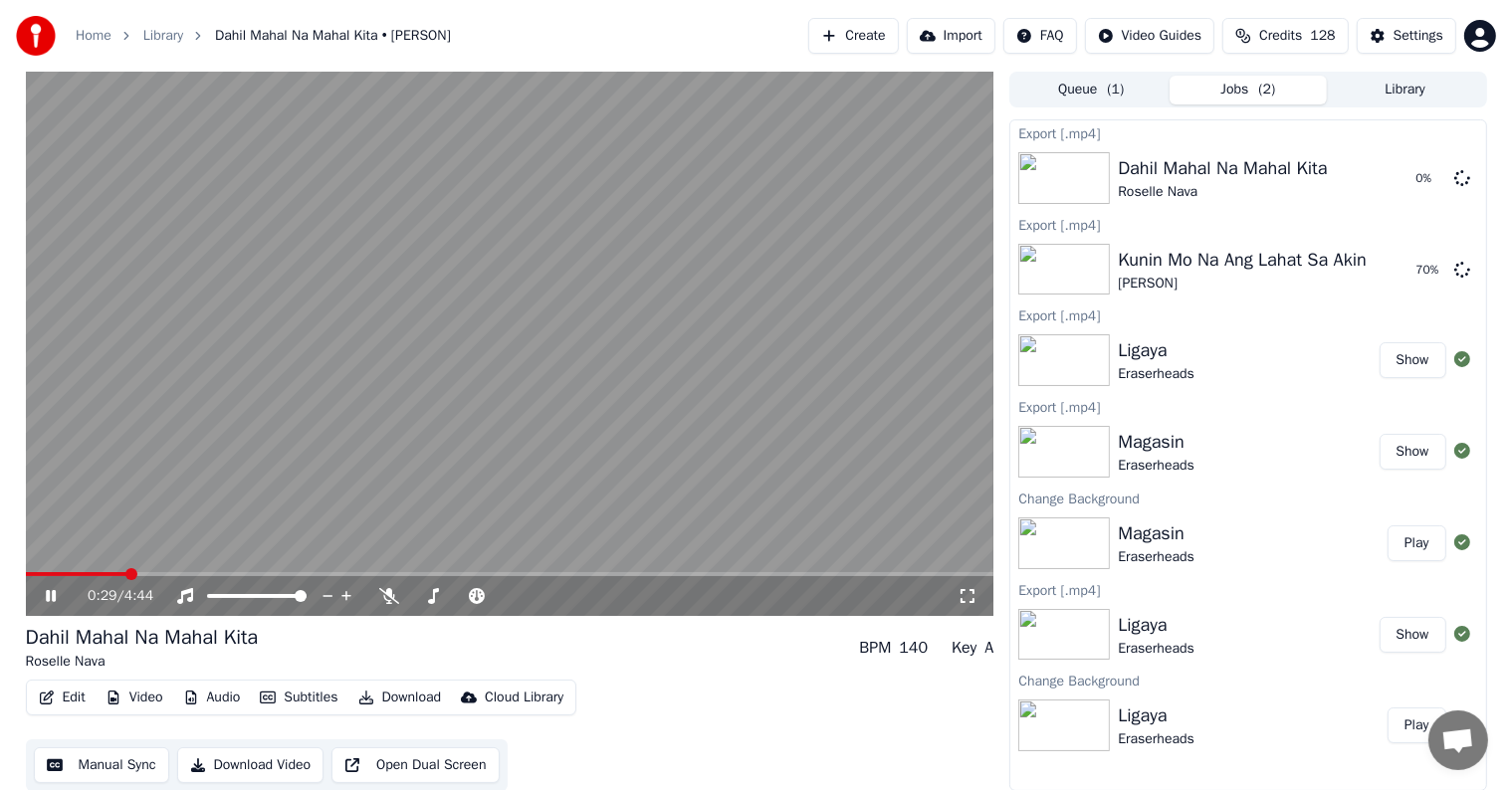 click 